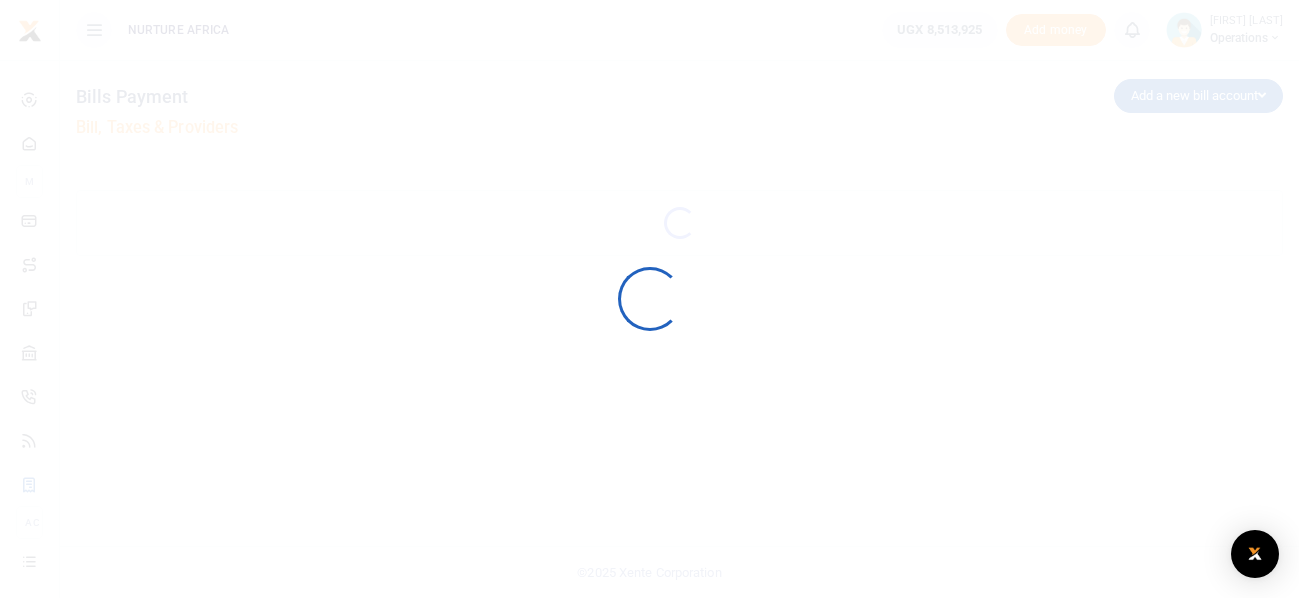 scroll, scrollTop: 0, scrollLeft: 0, axis: both 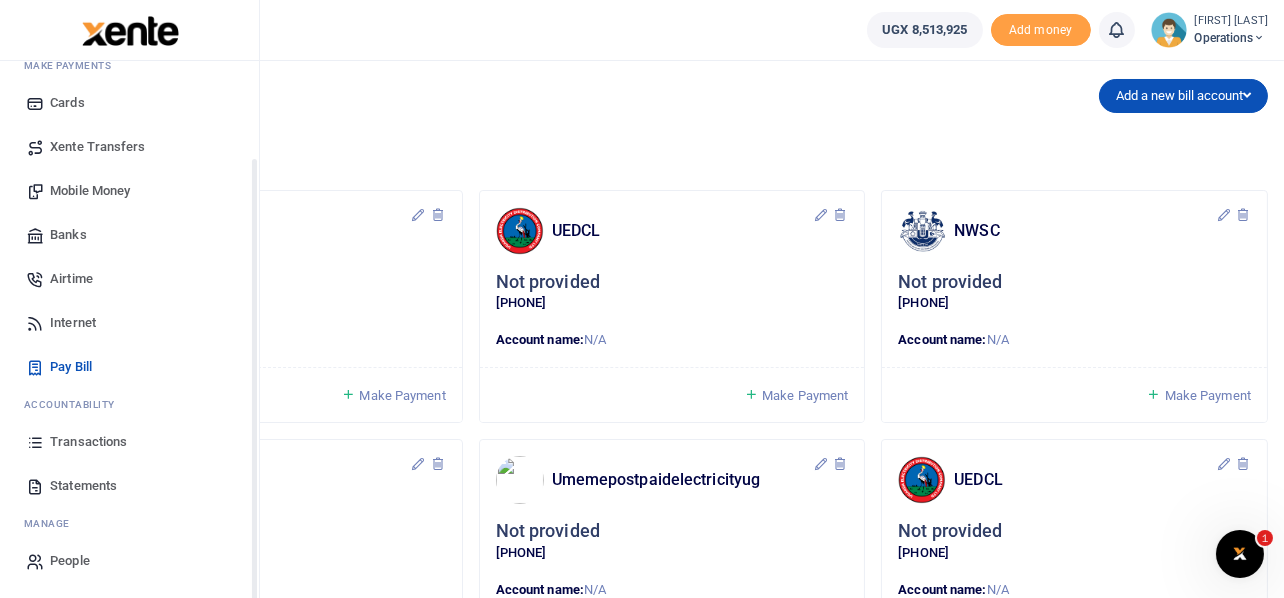 click on "Transactions" at bounding box center (88, 442) 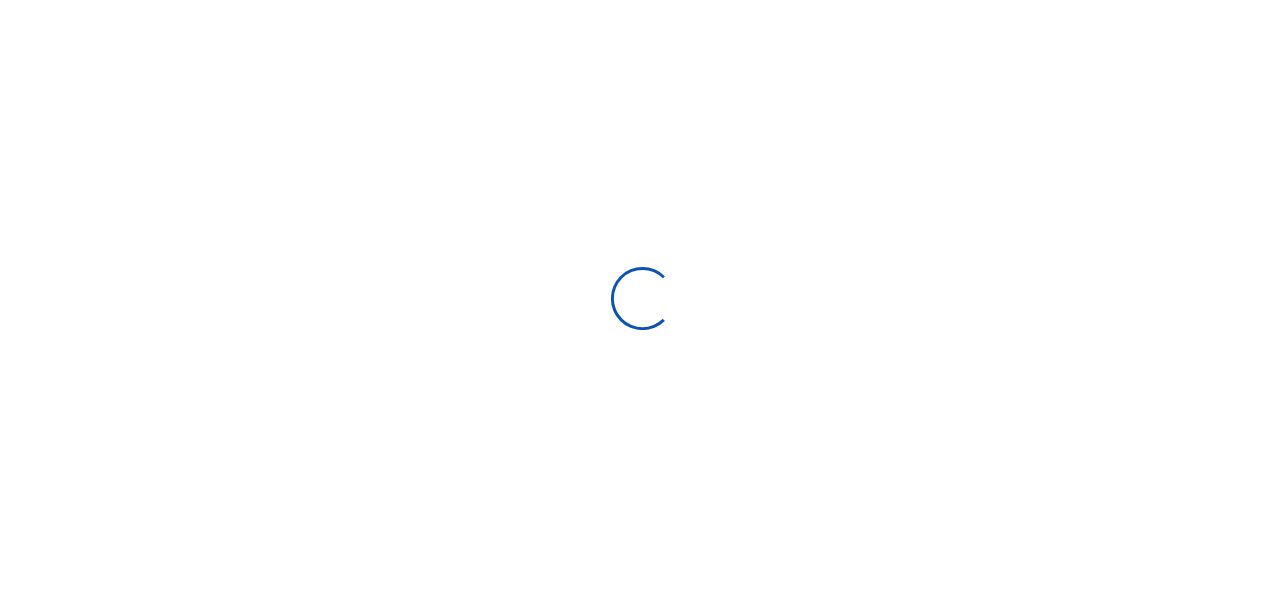 scroll, scrollTop: 0, scrollLeft: 0, axis: both 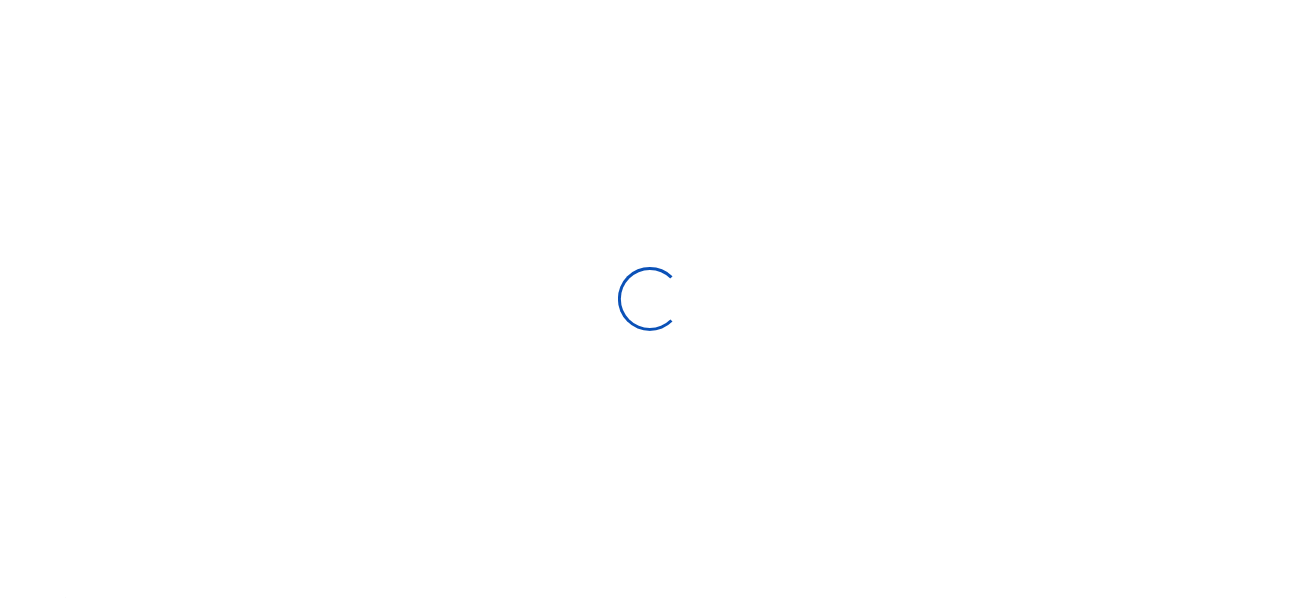 select 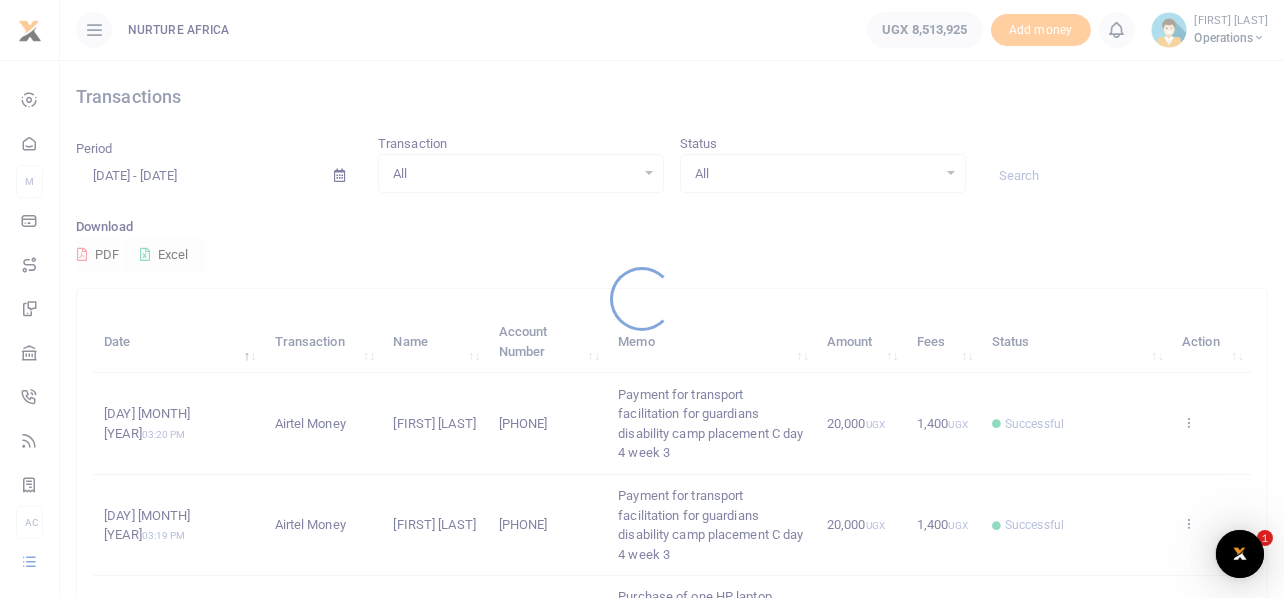 scroll, scrollTop: 0, scrollLeft: 0, axis: both 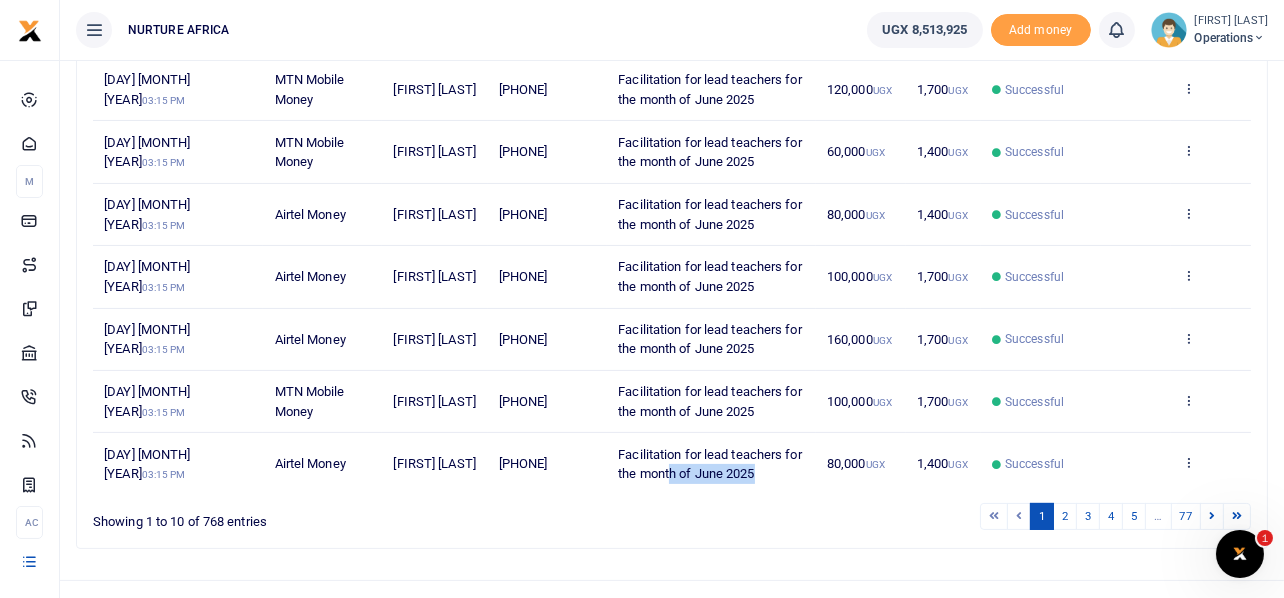 drag, startPoint x: 780, startPoint y: 471, endPoint x: 698, endPoint y: 463, distance: 82.38932 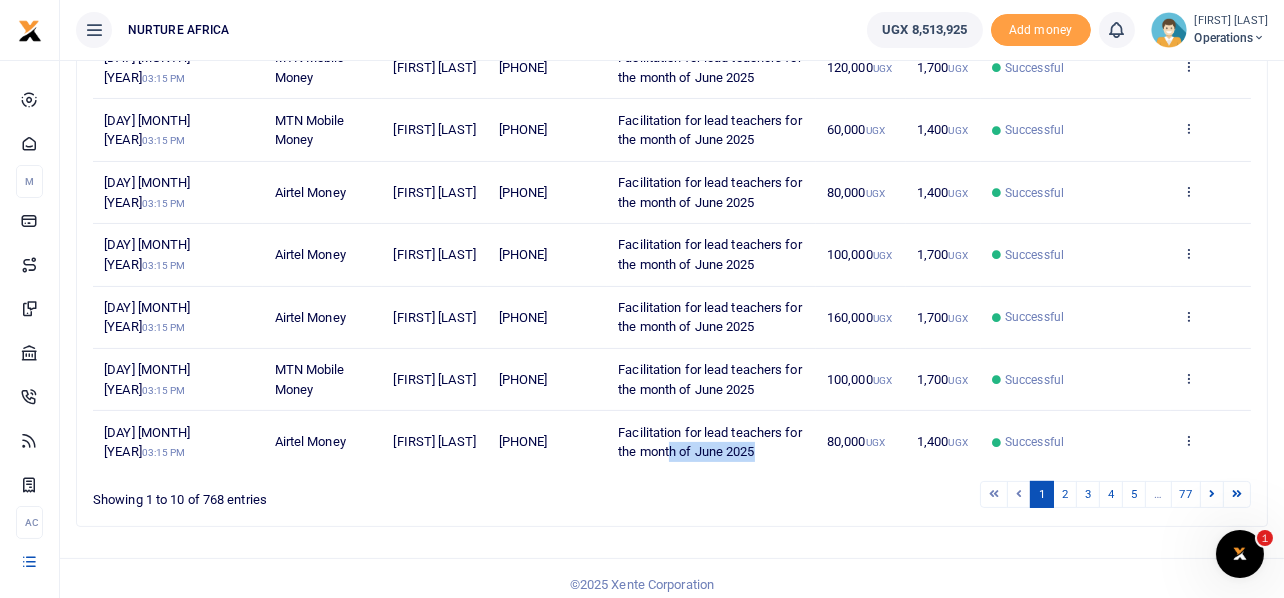 scroll, scrollTop: 633, scrollLeft: 0, axis: vertical 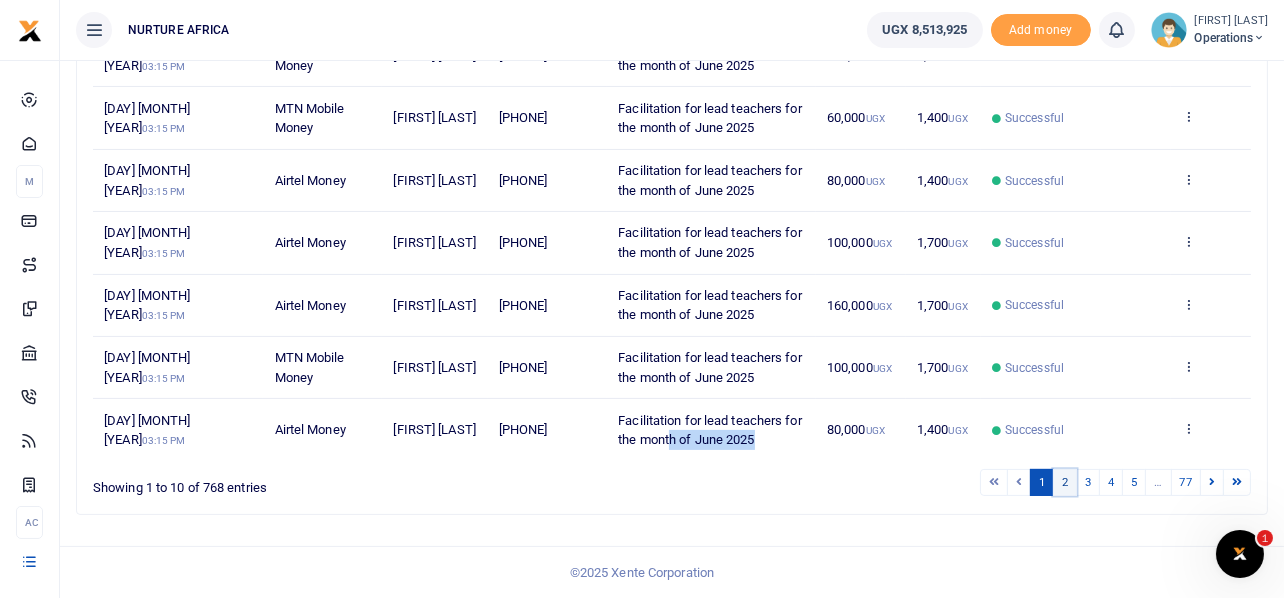 click on "2" at bounding box center [1065, 482] 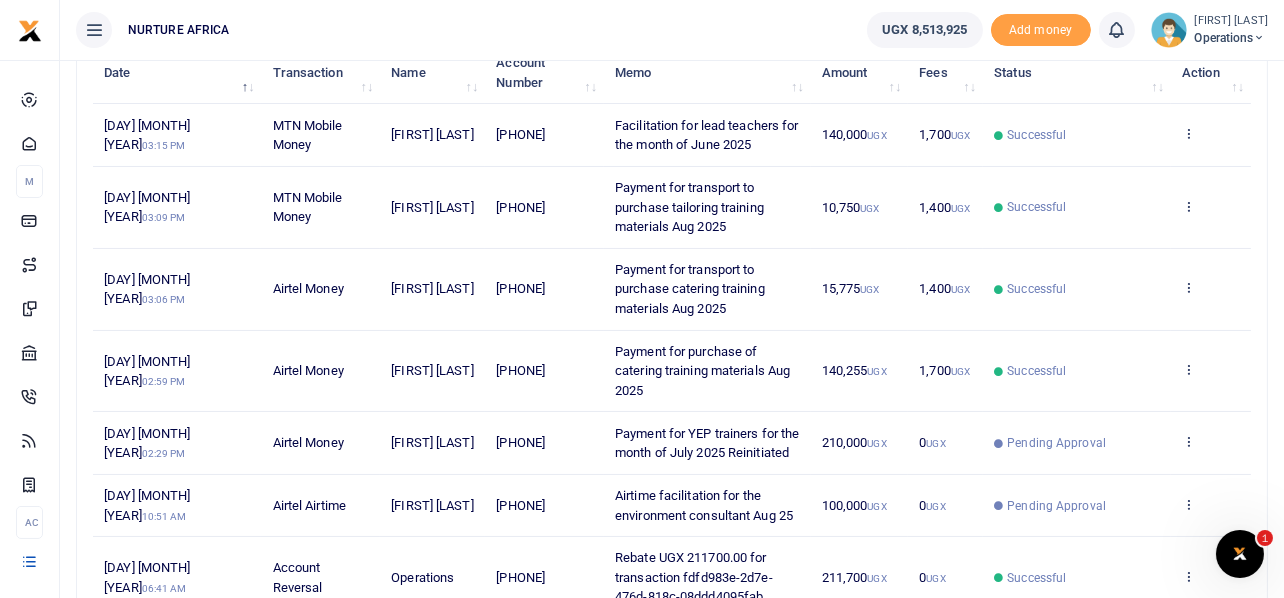 scroll, scrollTop: 300, scrollLeft: 0, axis: vertical 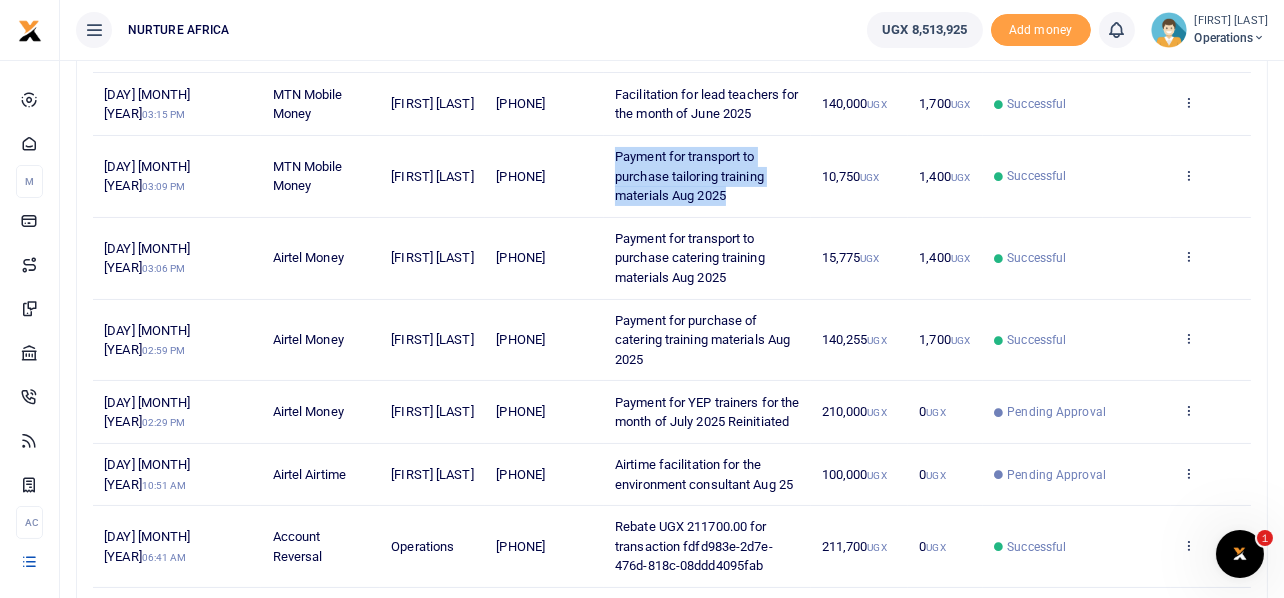 drag, startPoint x: 739, startPoint y: 198, endPoint x: 620, endPoint y: 151, distance: 127.9453 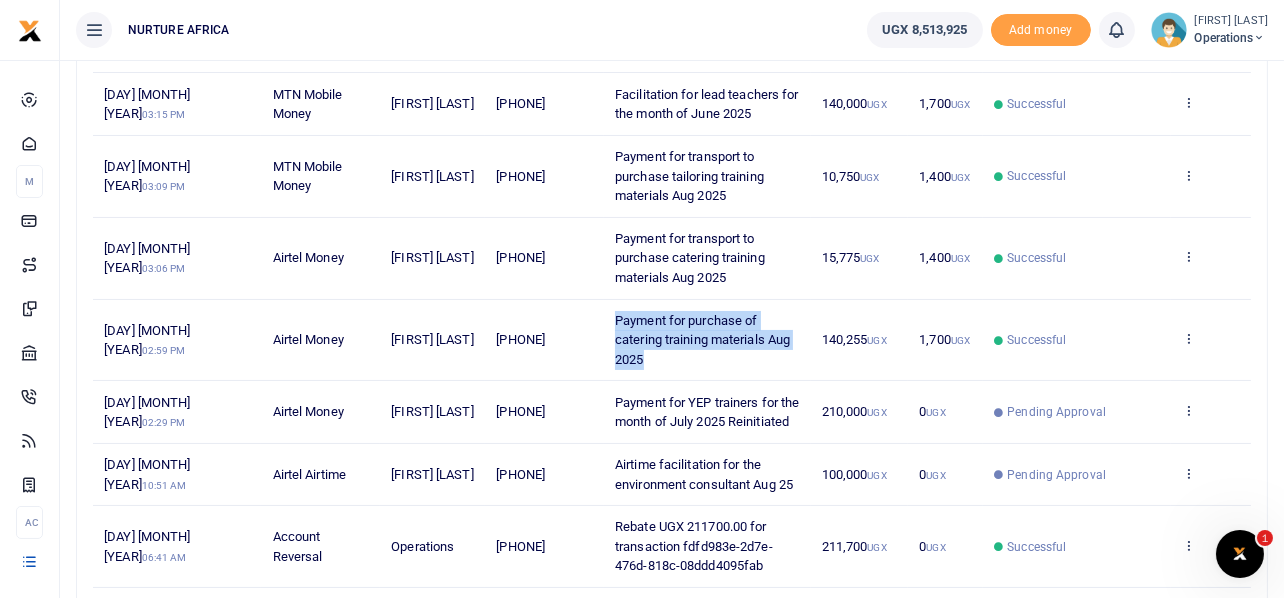 drag, startPoint x: 669, startPoint y: 357, endPoint x: 615, endPoint y: 304, distance: 75.66373 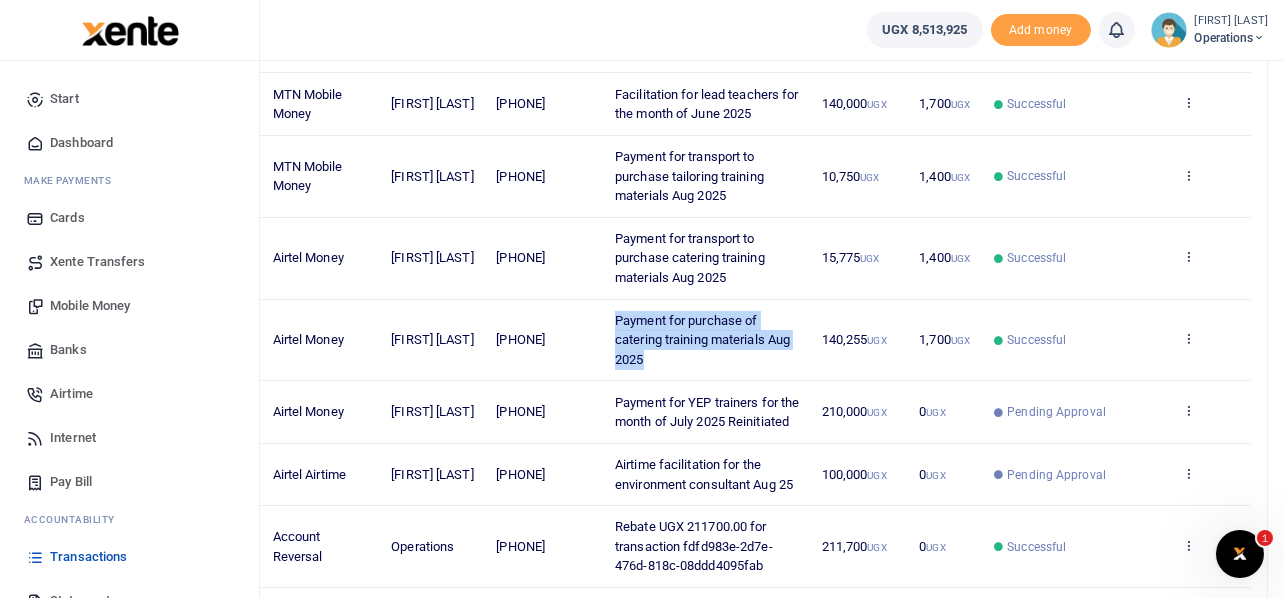 click on "Mobile Money" at bounding box center [90, 306] 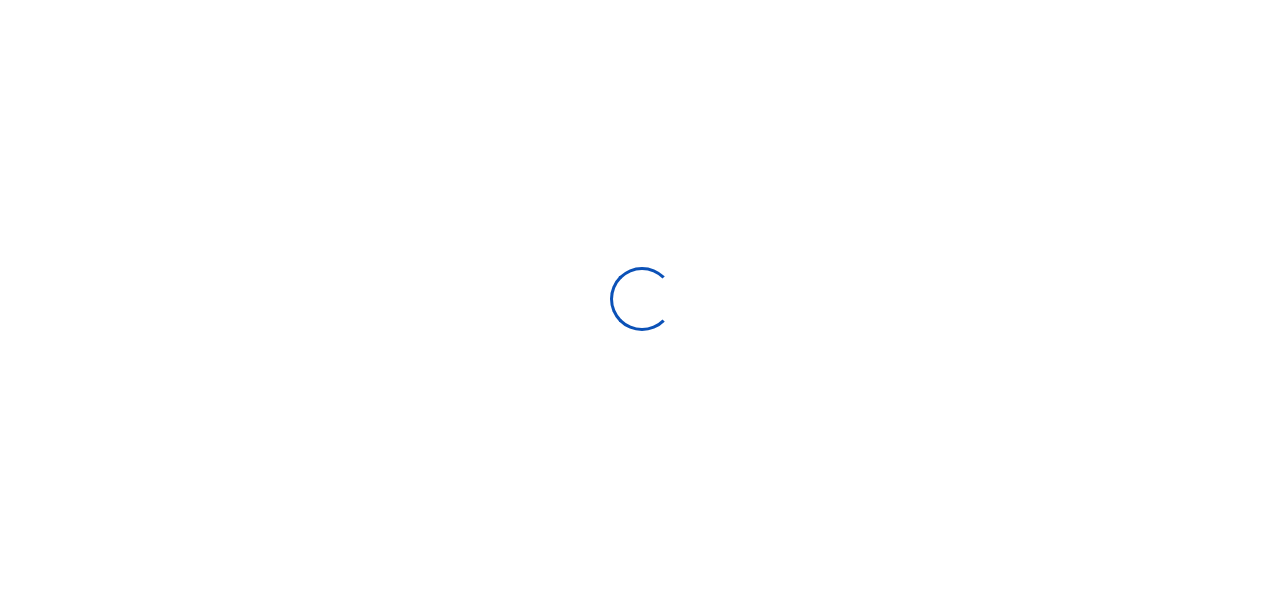 scroll, scrollTop: 0, scrollLeft: 0, axis: both 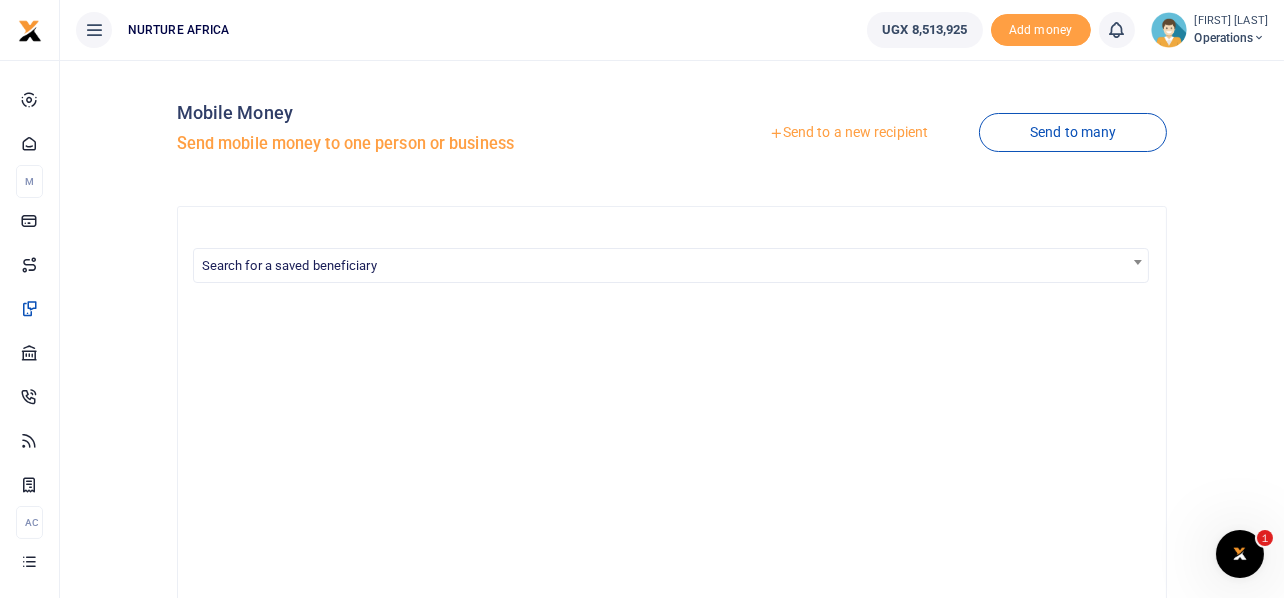 click on "Send to a new recipient" at bounding box center [848, 133] 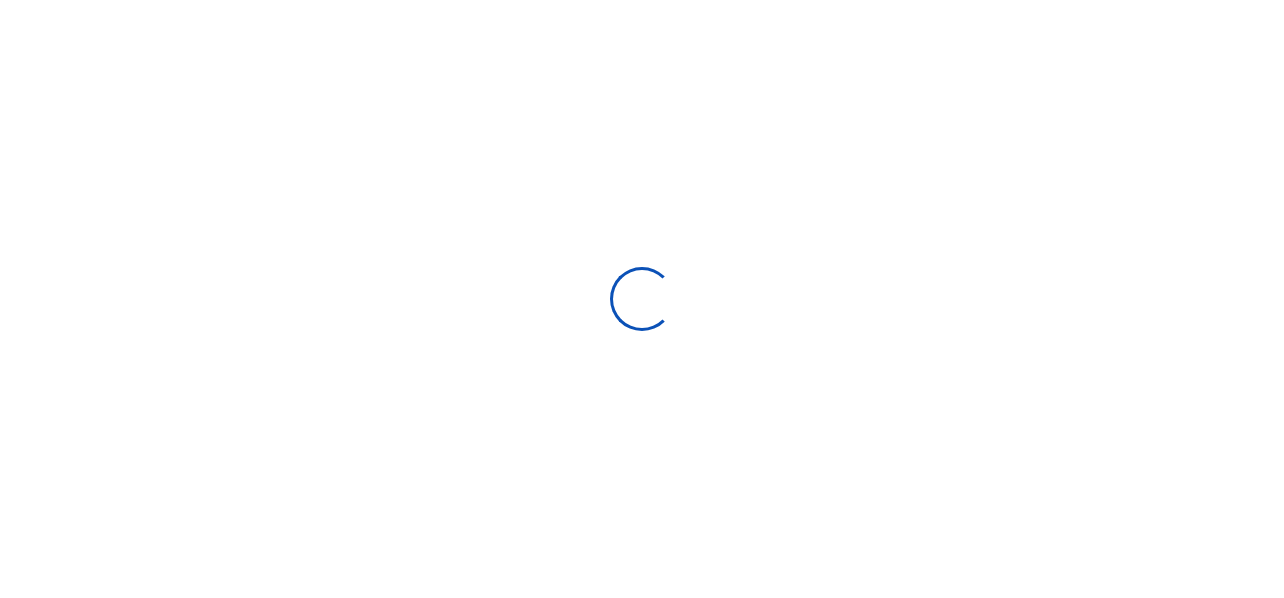 scroll, scrollTop: 0, scrollLeft: 0, axis: both 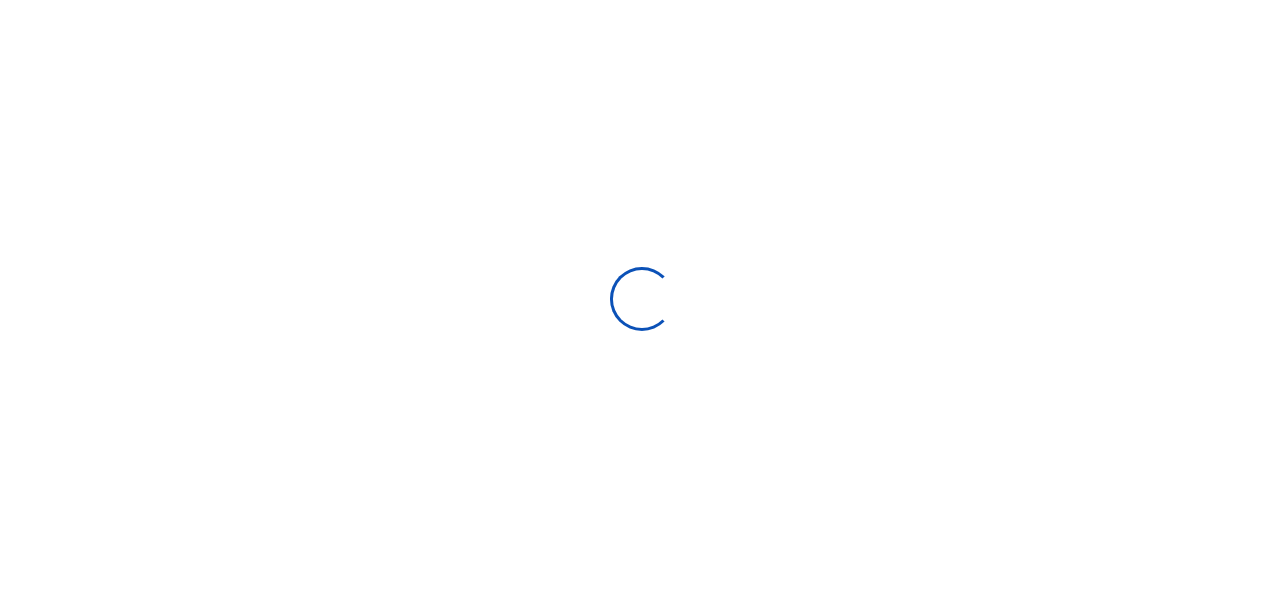 select 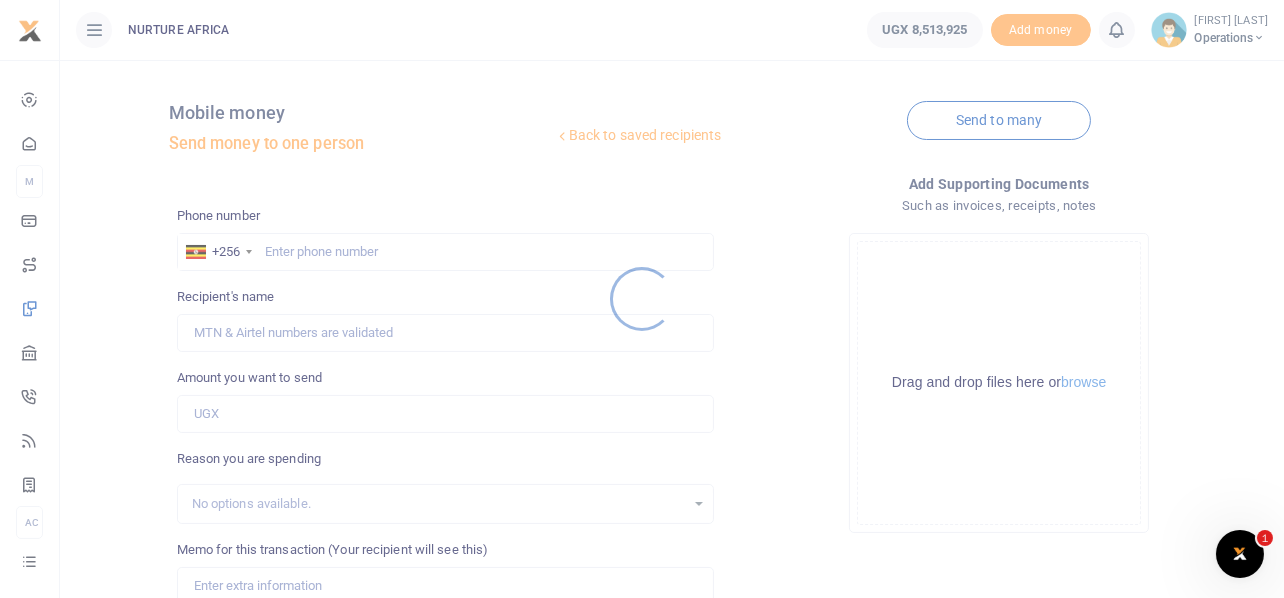 scroll, scrollTop: 0, scrollLeft: 0, axis: both 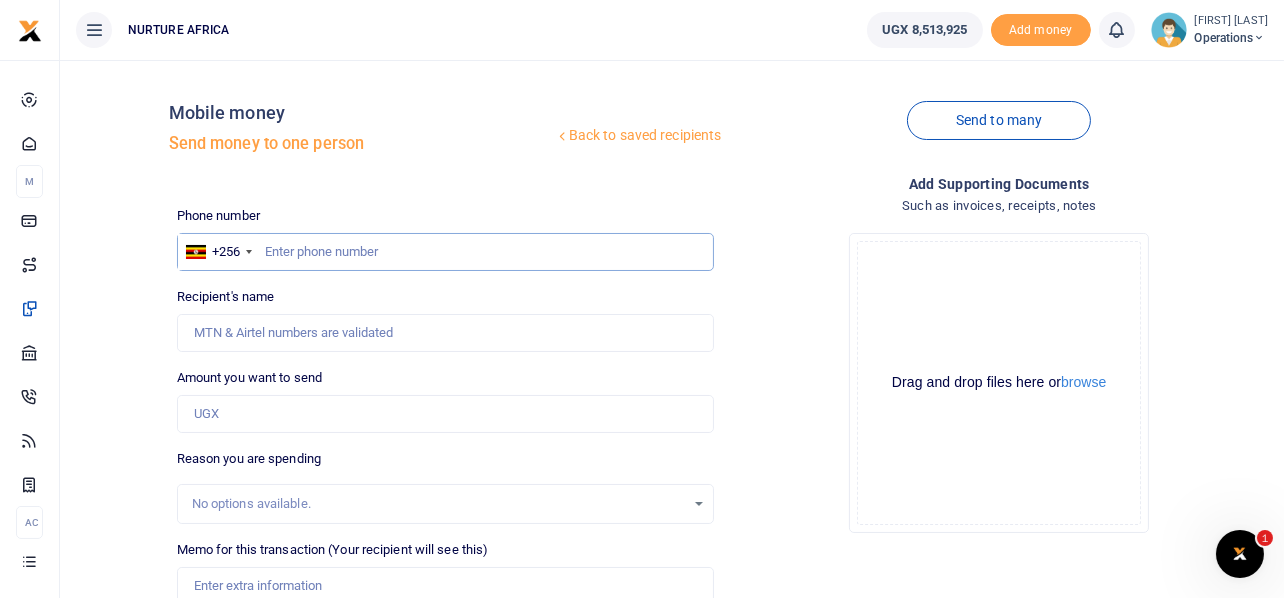 click at bounding box center [446, 252] 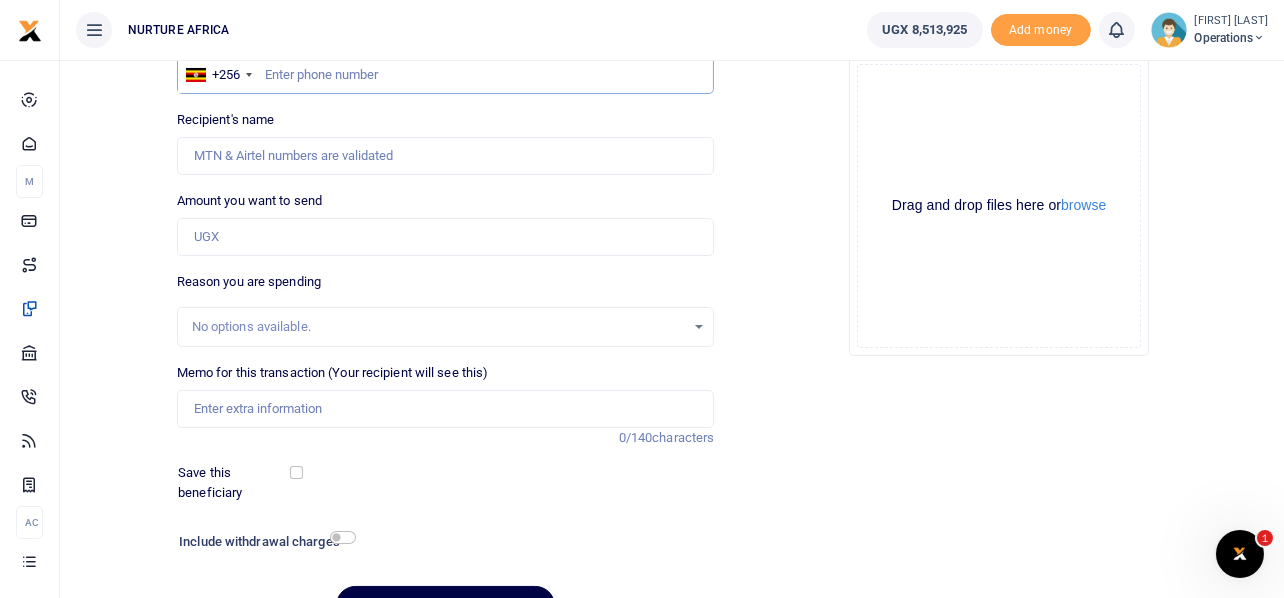 scroll, scrollTop: 287, scrollLeft: 0, axis: vertical 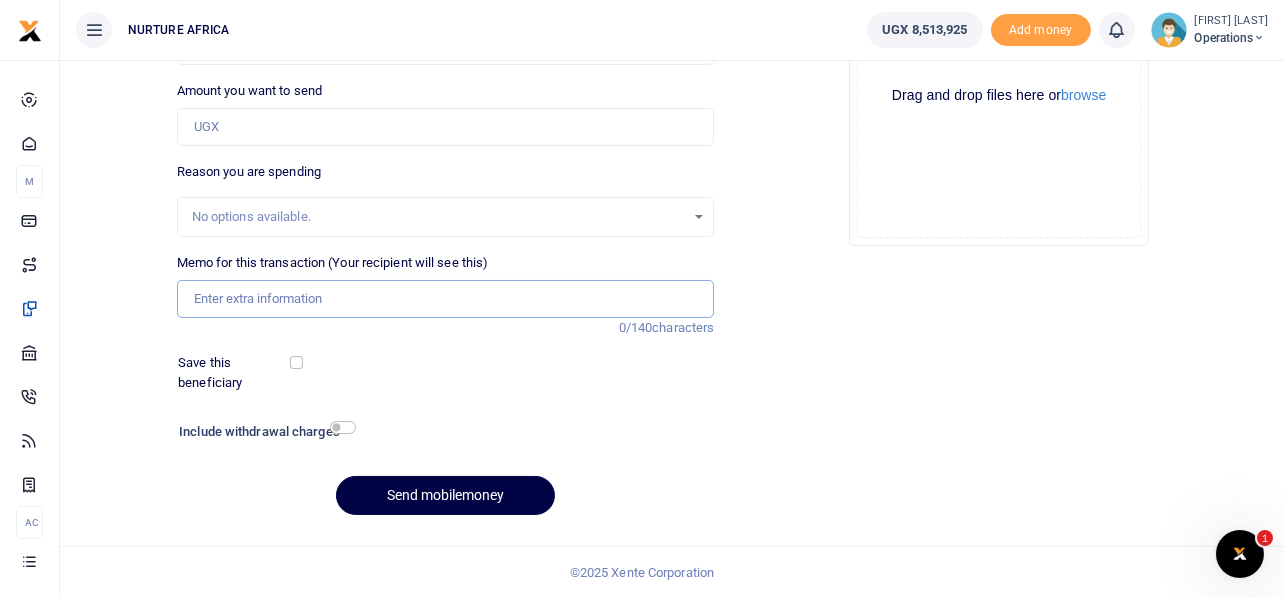 click on "Memo for this transaction (Your recipient will see this)" at bounding box center [446, 299] 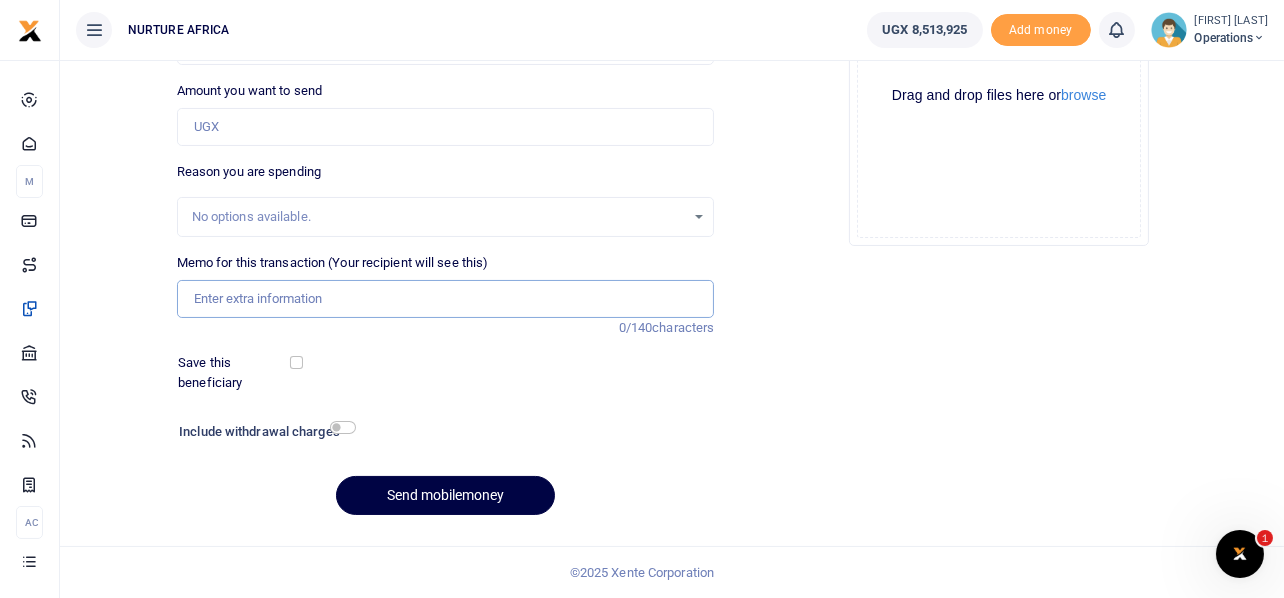 paste on "Payment for purchase of catering training materials Aug 2025" 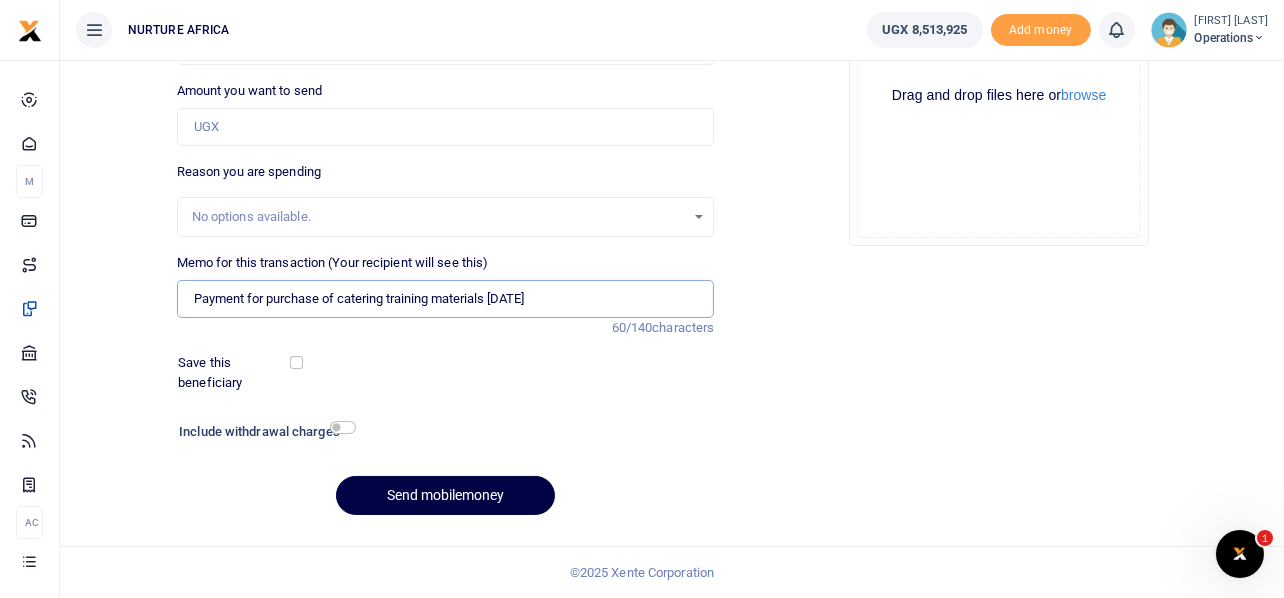 click on "Payment for purchase of catering training materials Aug 2025" at bounding box center [446, 299] 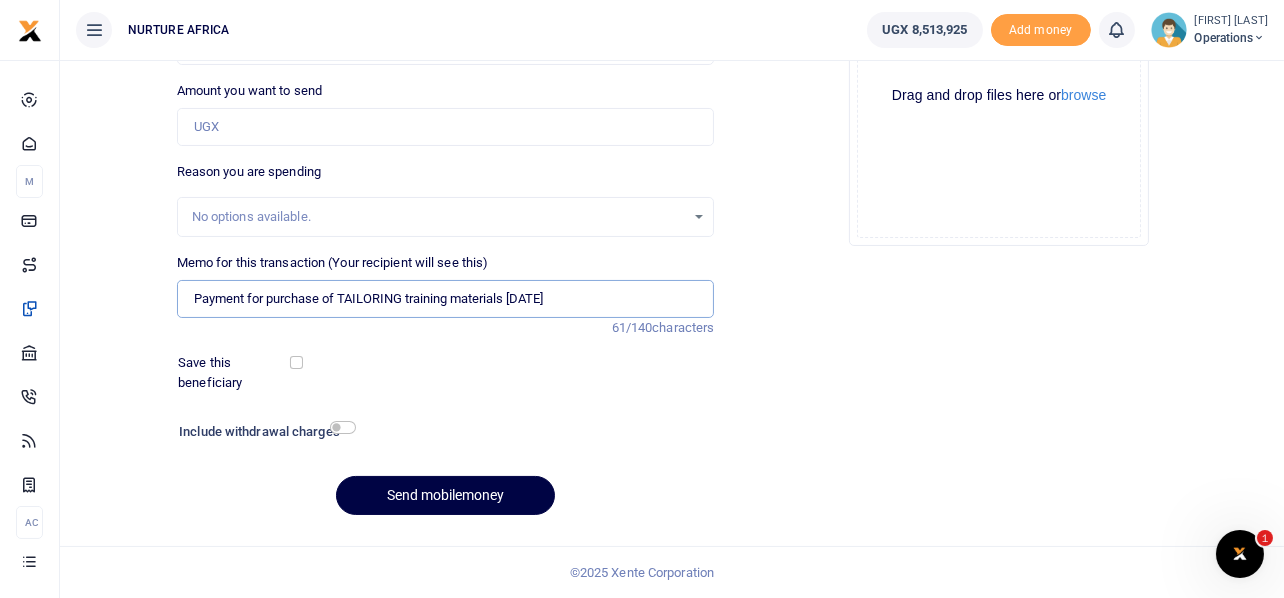 drag, startPoint x: 401, startPoint y: 298, endPoint x: 344, endPoint y: 297, distance: 57.00877 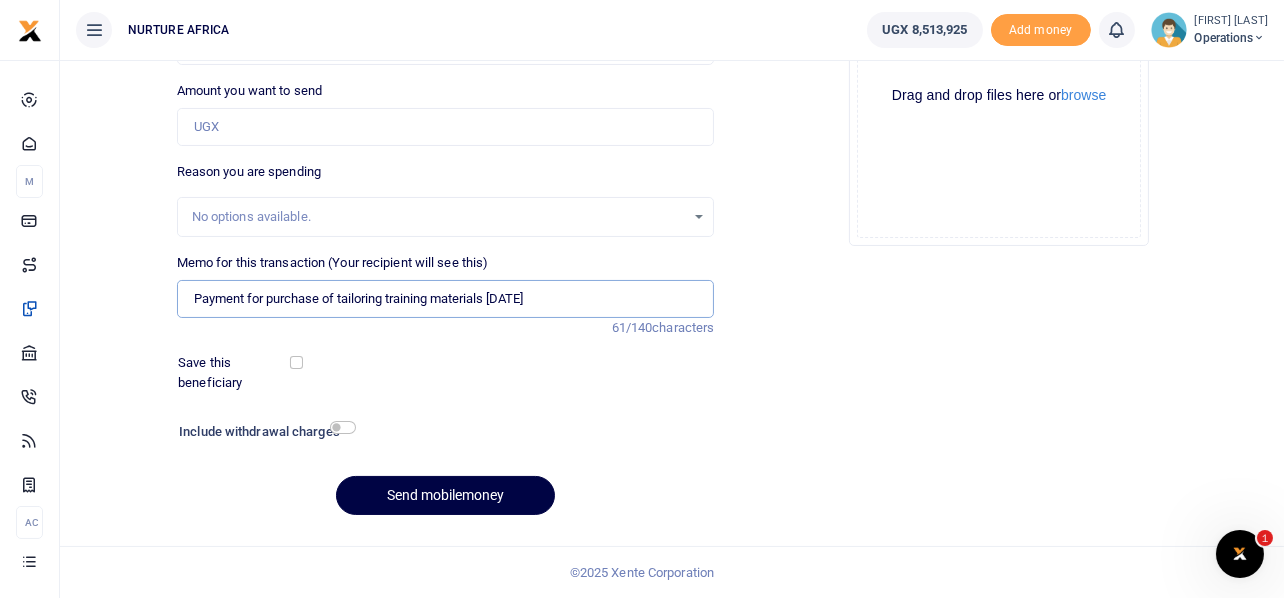 type on "Payment for purchase of tailoring training materials Aug 2025" 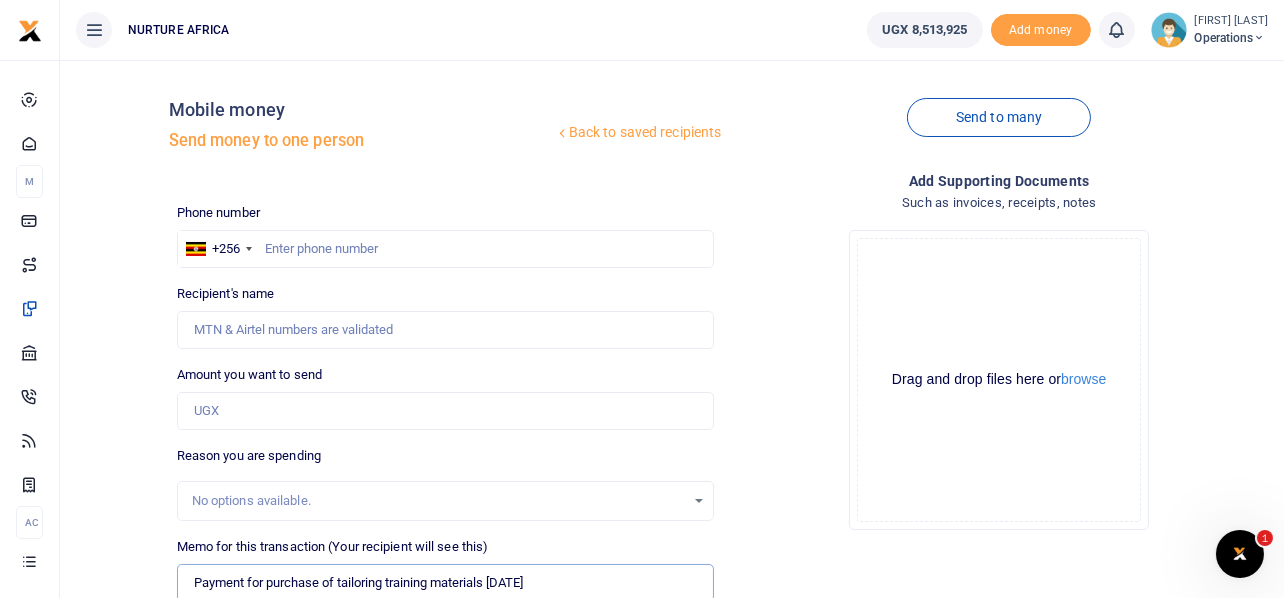 scroll, scrollTop: 0, scrollLeft: 0, axis: both 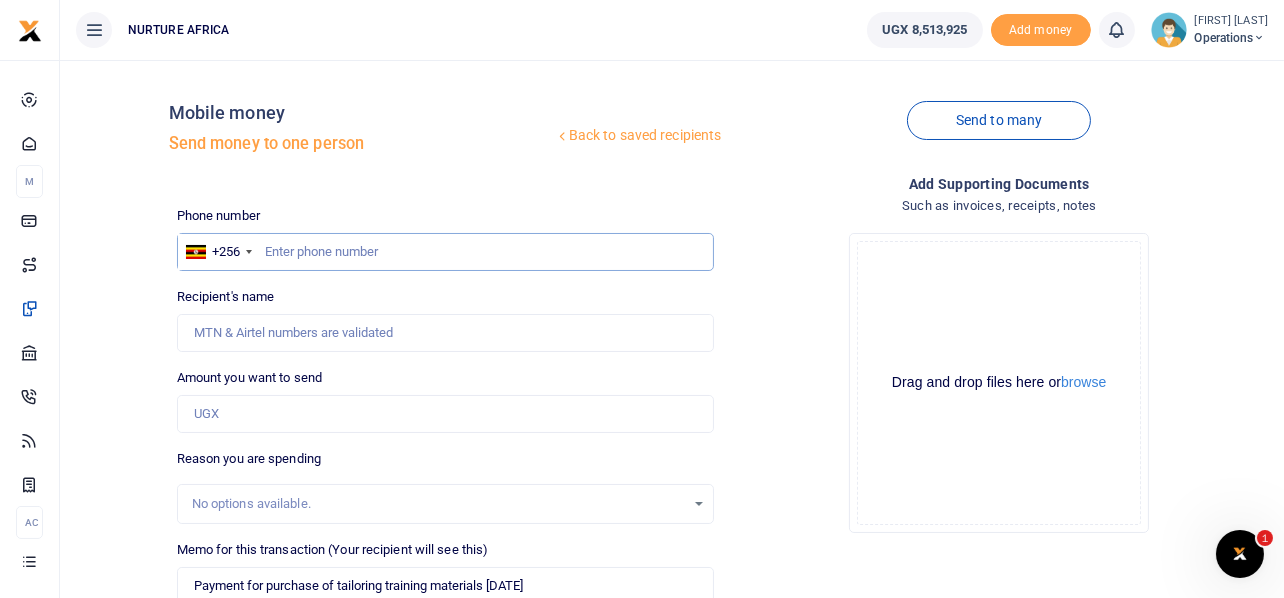 click at bounding box center (446, 252) 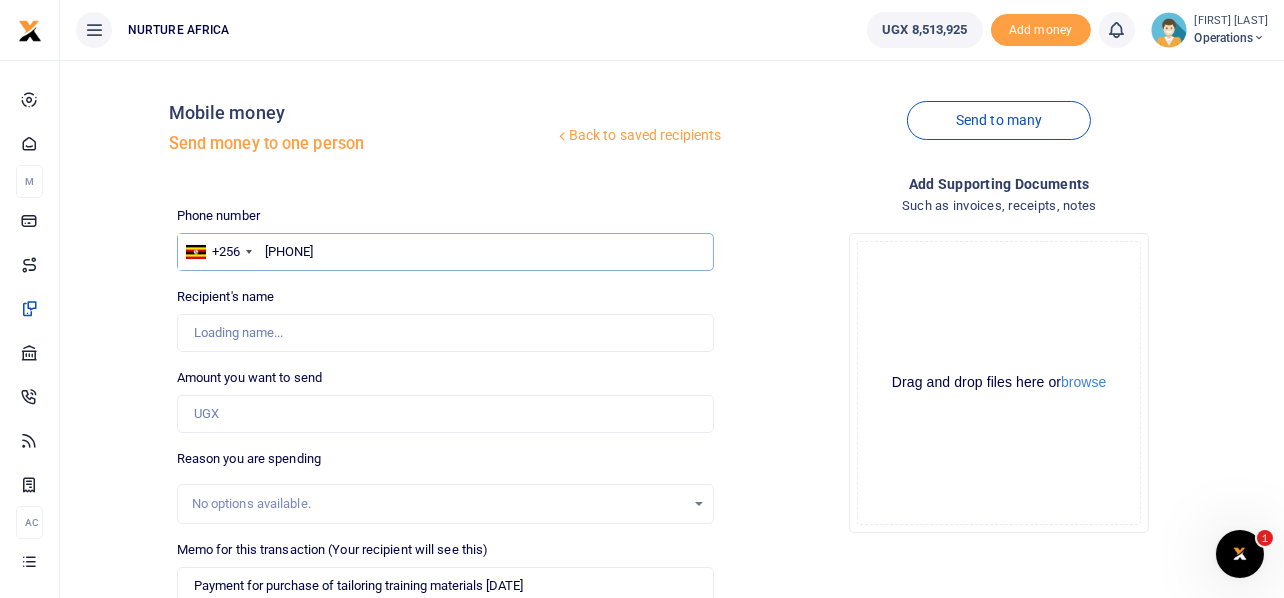 type on "[FIRST] [LAST]" 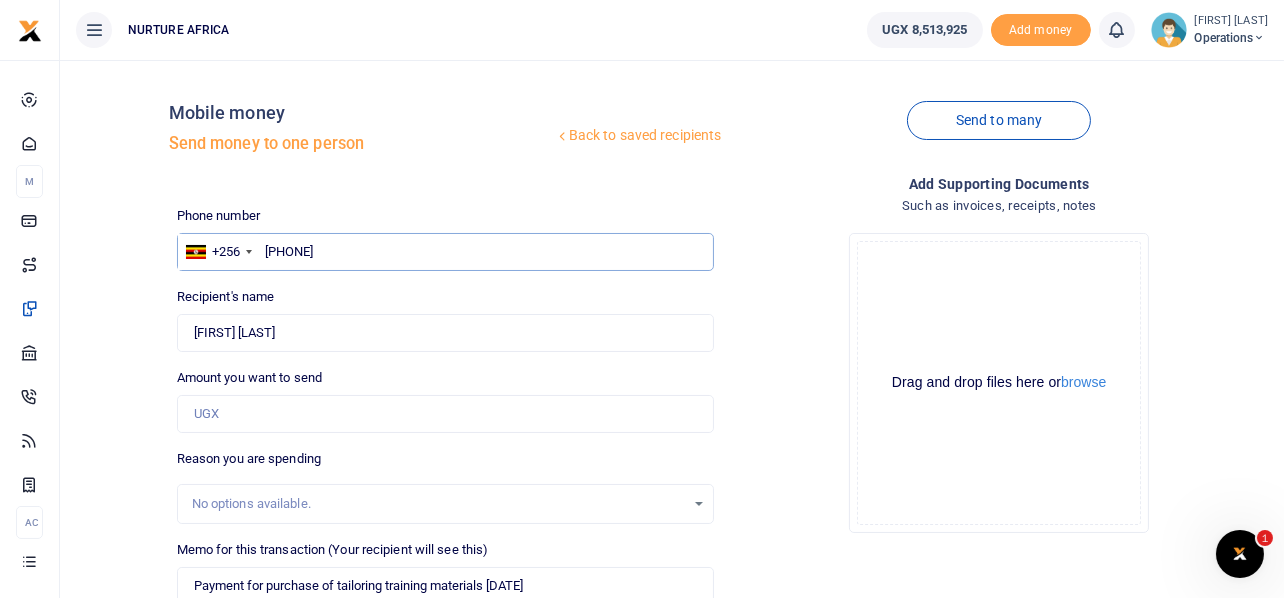 type on "782590027" 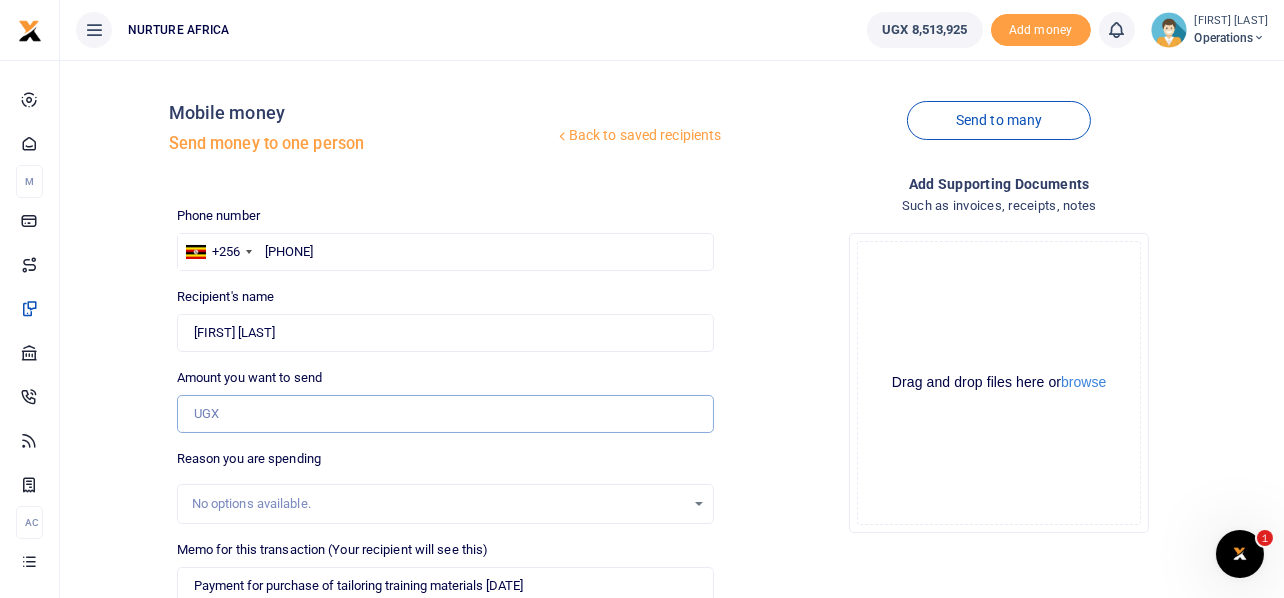 click on "Amount you want to send" at bounding box center (446, 414) 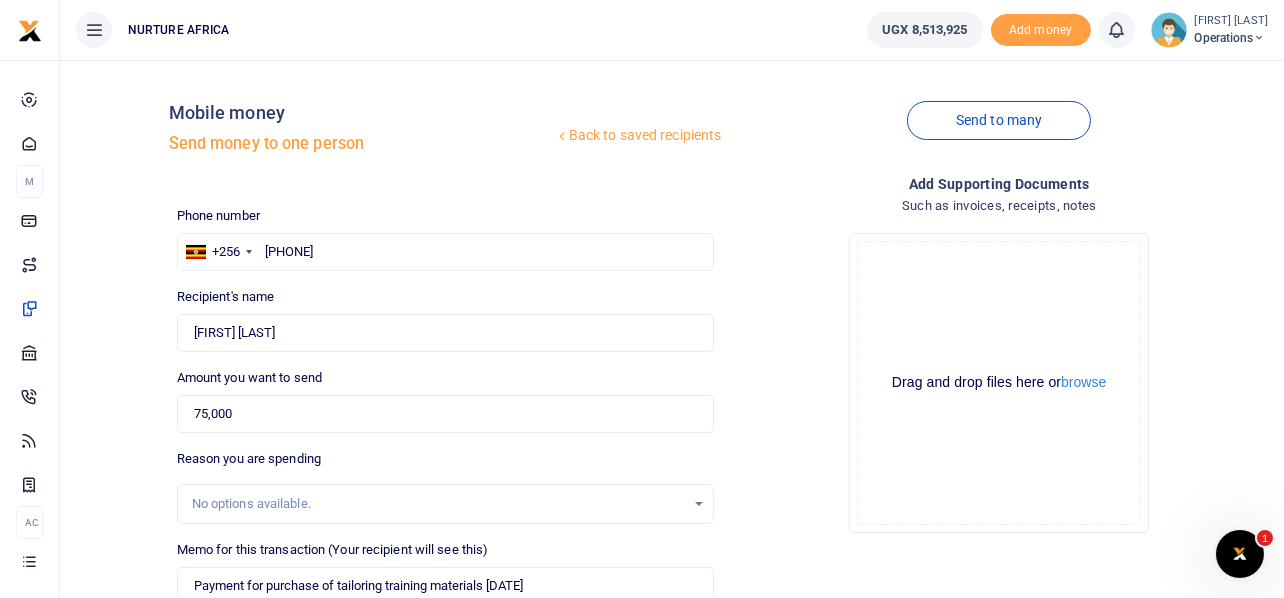 click on "Drop your files here Drag and drop files here or  browse Powered by  Uppy" at bounding box center (999, 383) 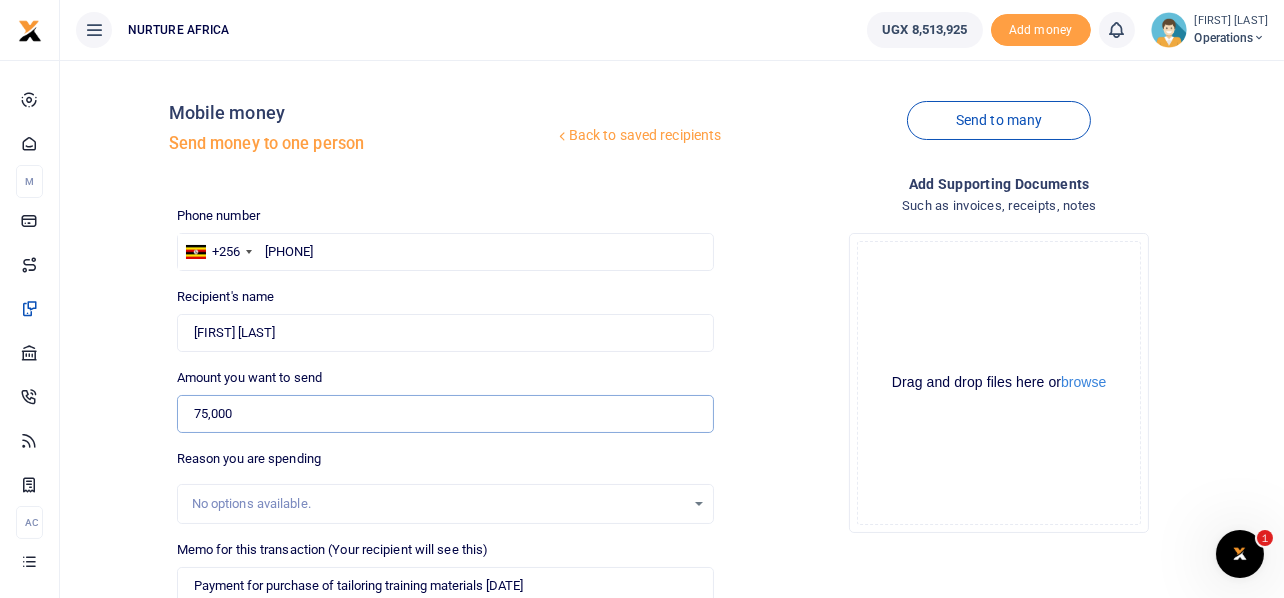 click on "75,000" at bounding box center [446, 414] 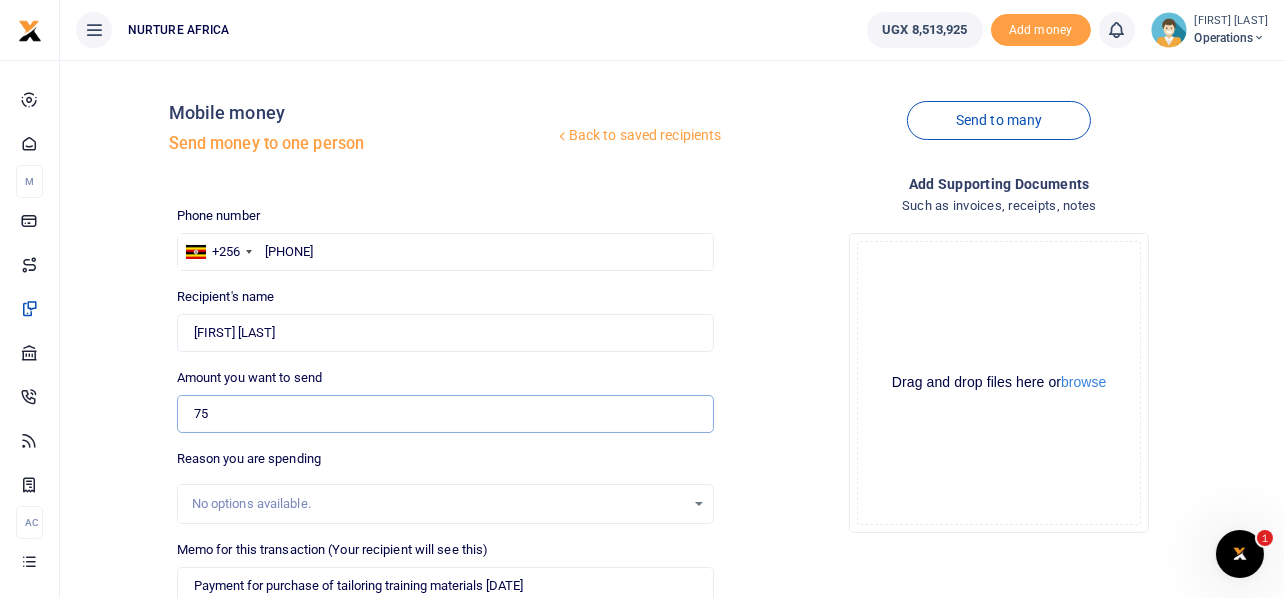 type on "7" 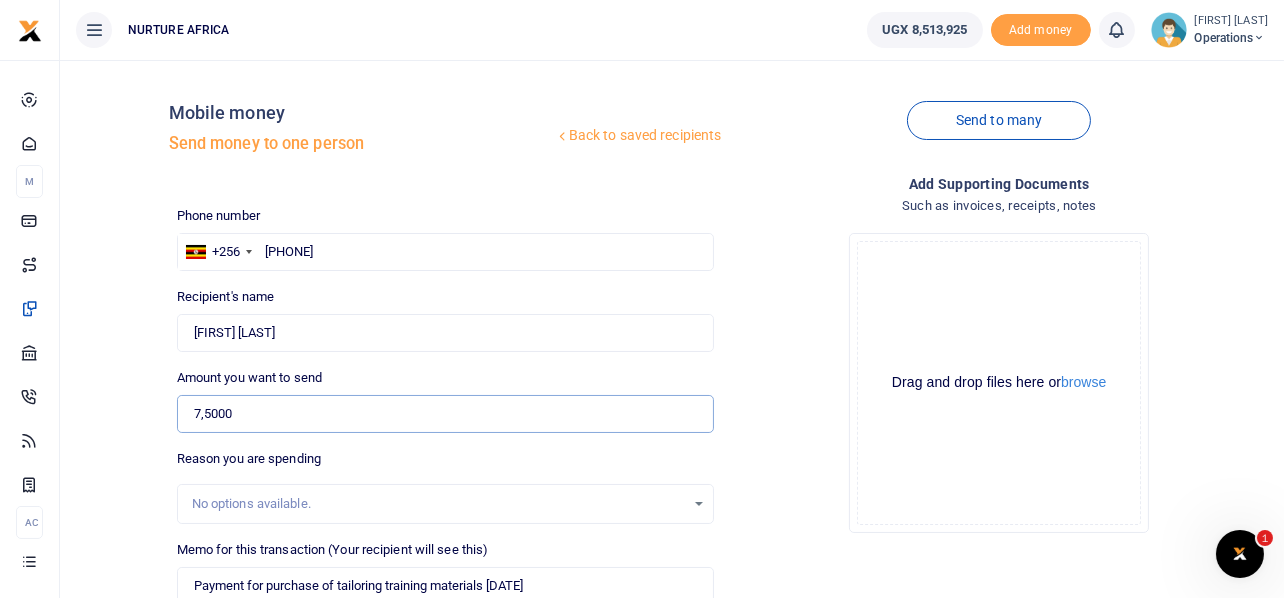 type on "75,000" 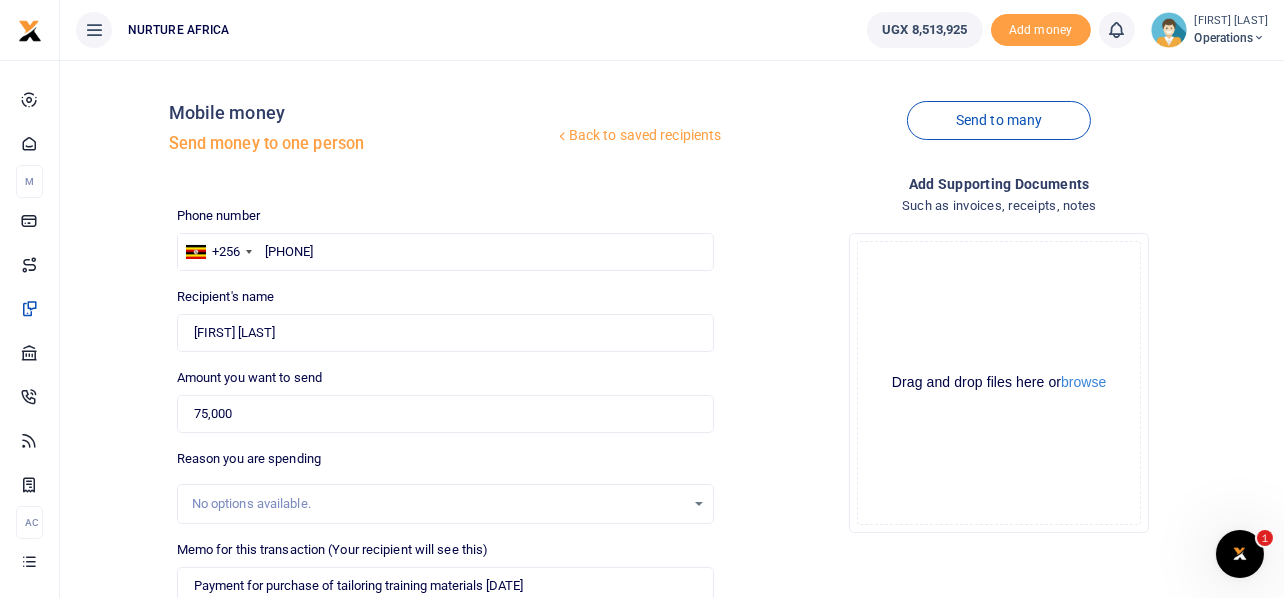 click on "Drop your files here Drag and drop files here or  browse Powered by  Uppy" at bounding box center [999, 383] 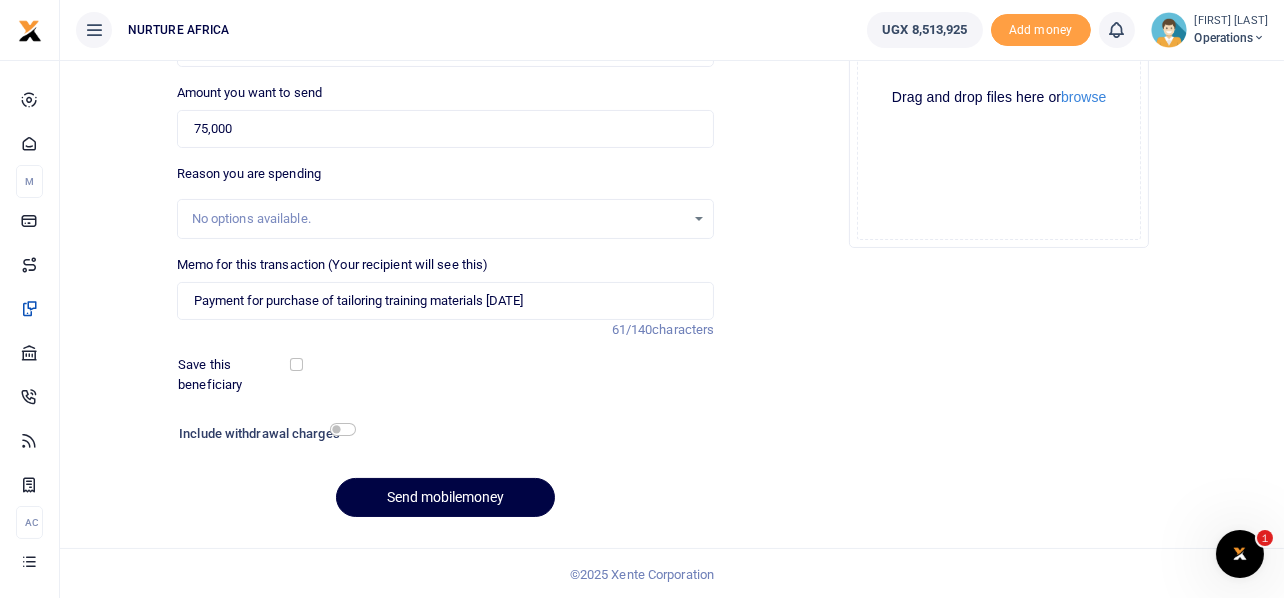 scroll, scrollTop: 287, scrollLeft: 0, axis: vertical 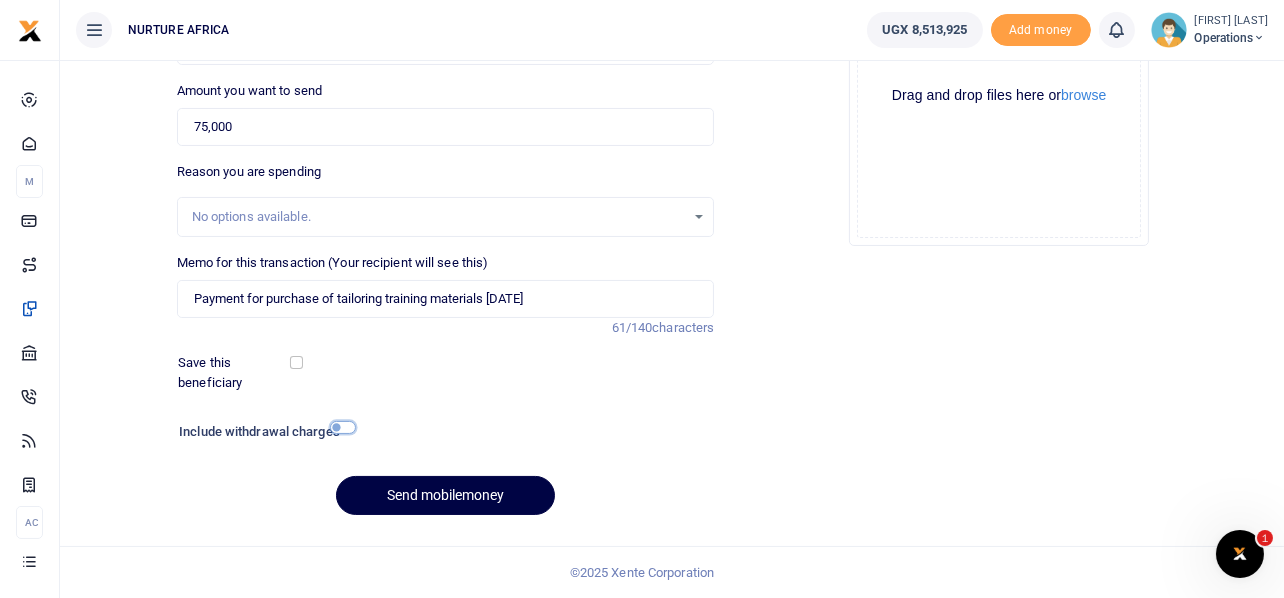 click at bounding box center [343, 427] 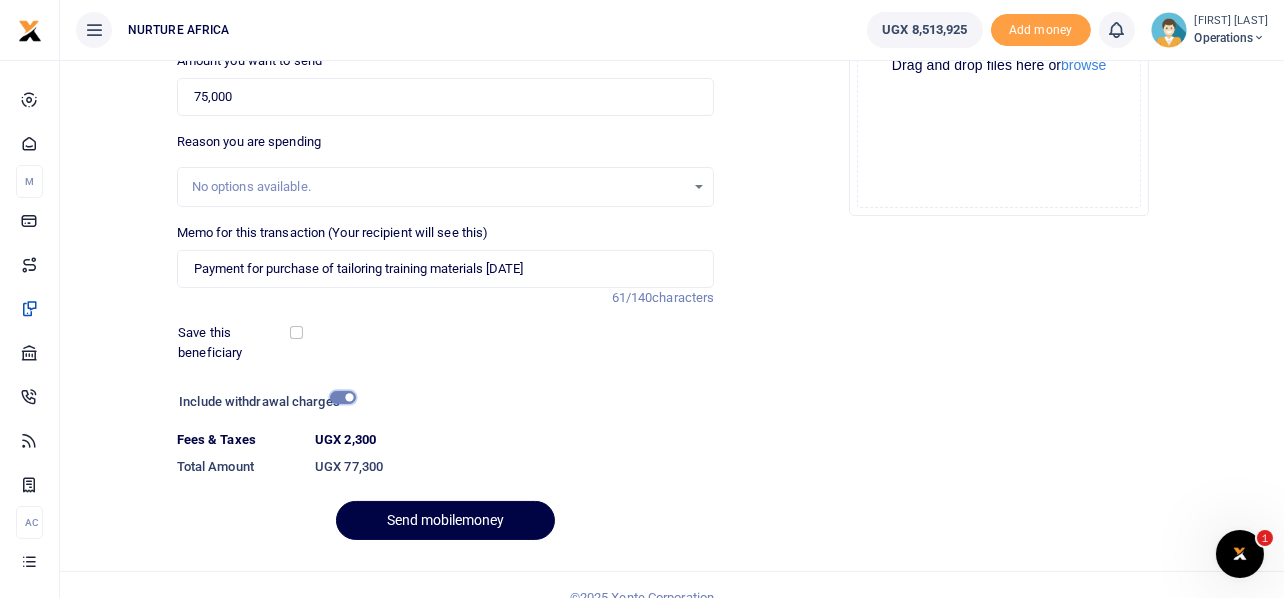 scroll, scrollTop: 342, scrollLeft: 0, axis: vertical 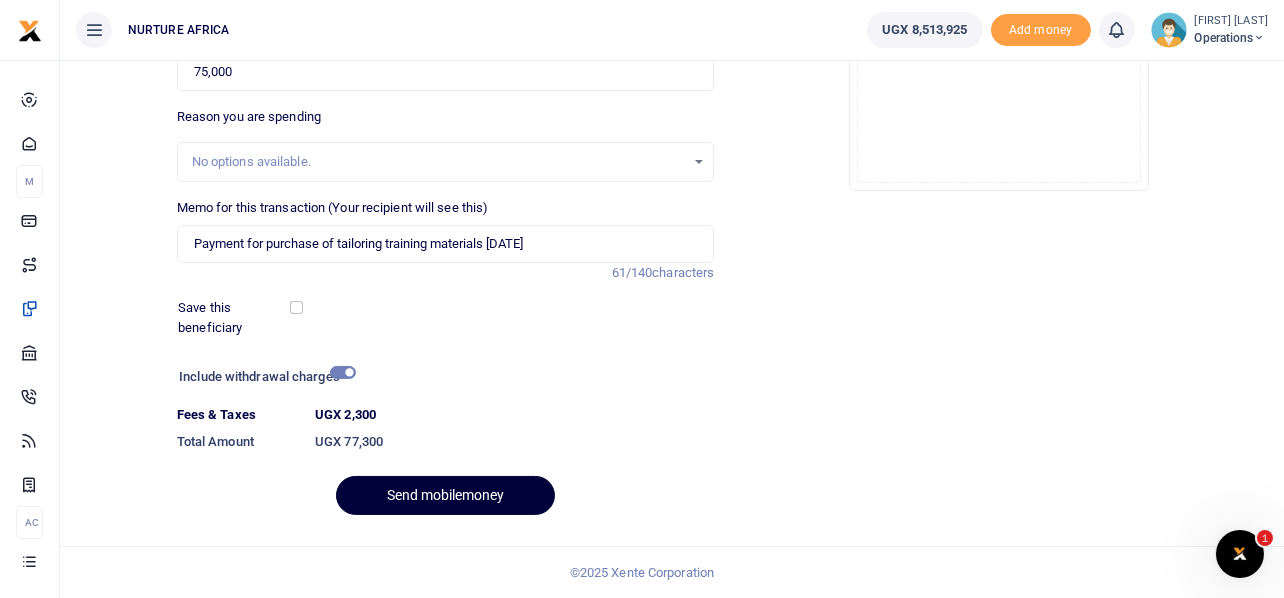 click on "Send mobilemoney" at bounding box center (445, 495) 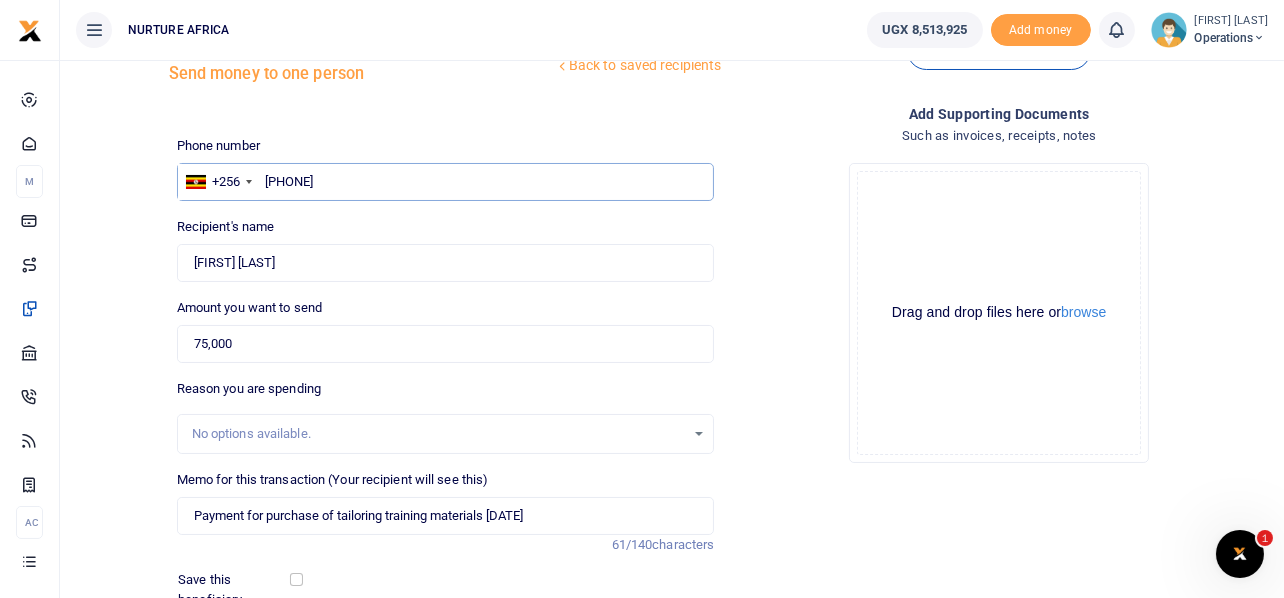 scroll, scrollTop: 0, scrollLeft: 0, axis: both 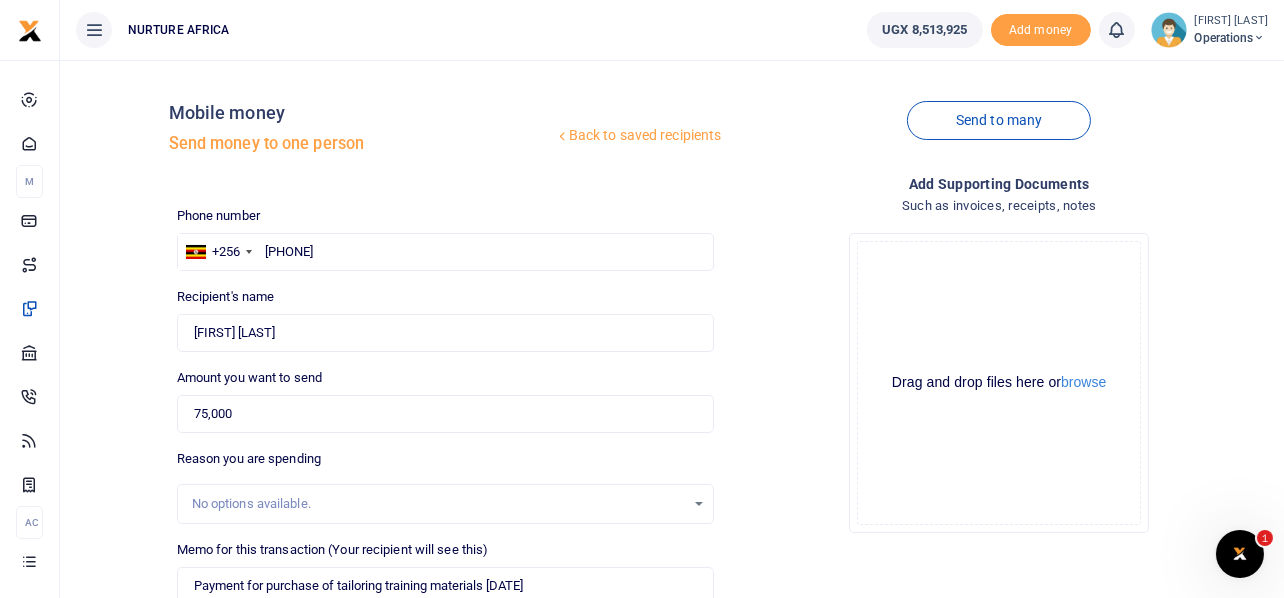 click on "Phone number
+256 Uganda +256 782590027
Phone is required." at bounding box center (446, 238) 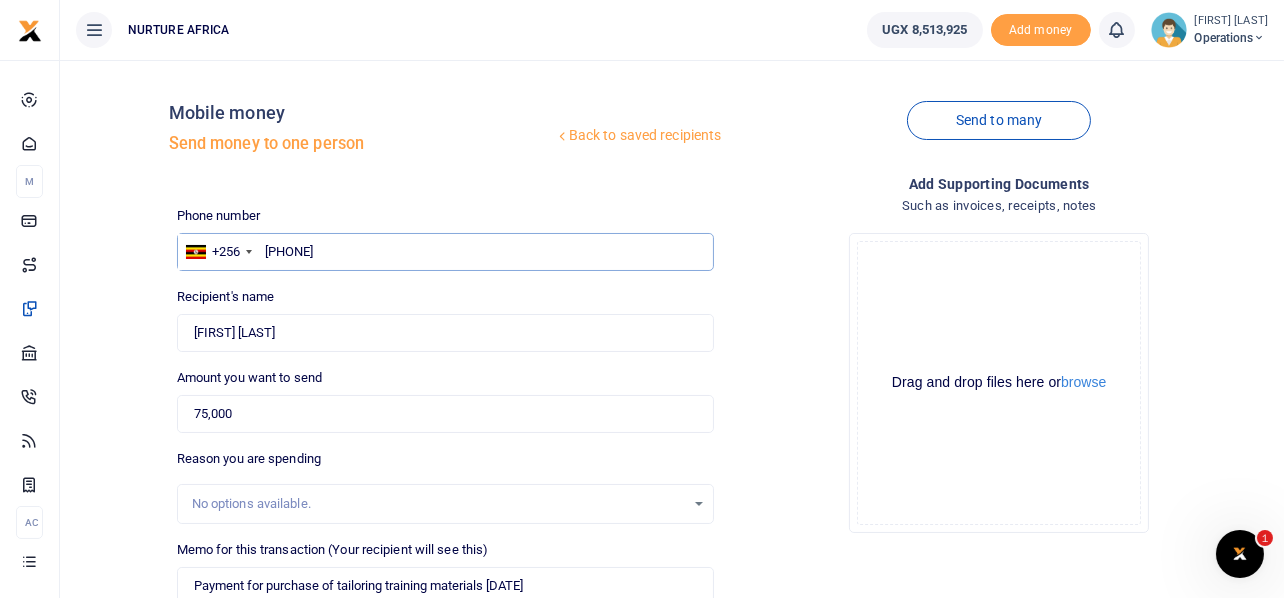 click on "782590027" at bounding box center (446, 252) 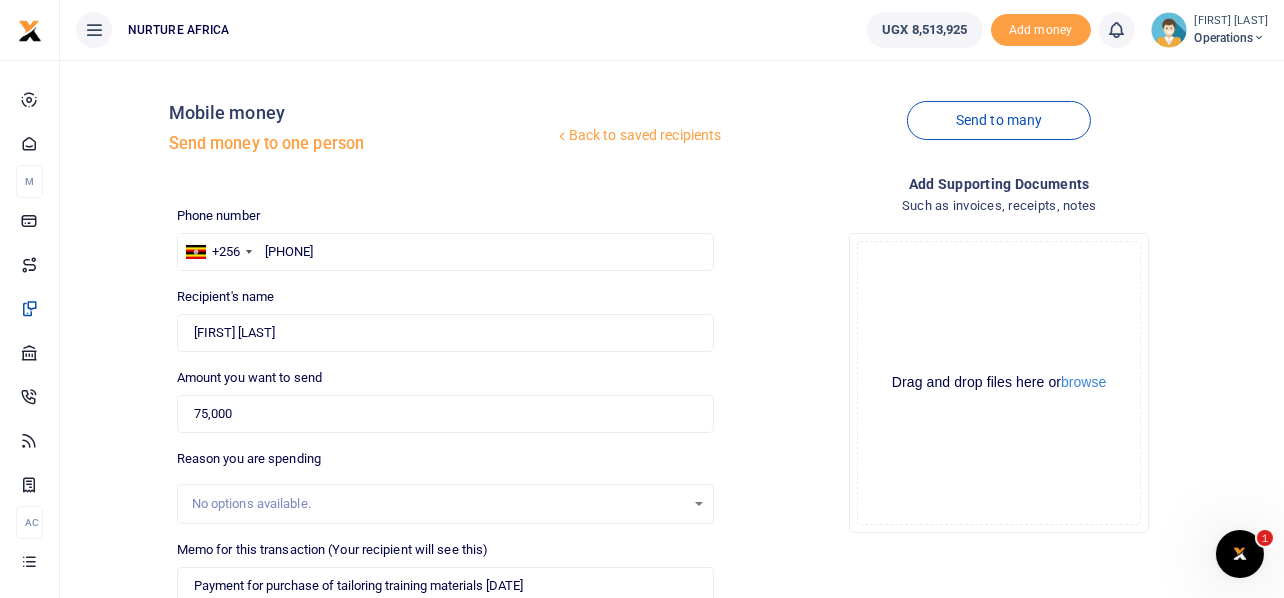 click on "Drop your files here Drag and drop files here or  browse Powered by  Uppy" at bounding box center (999, 383) 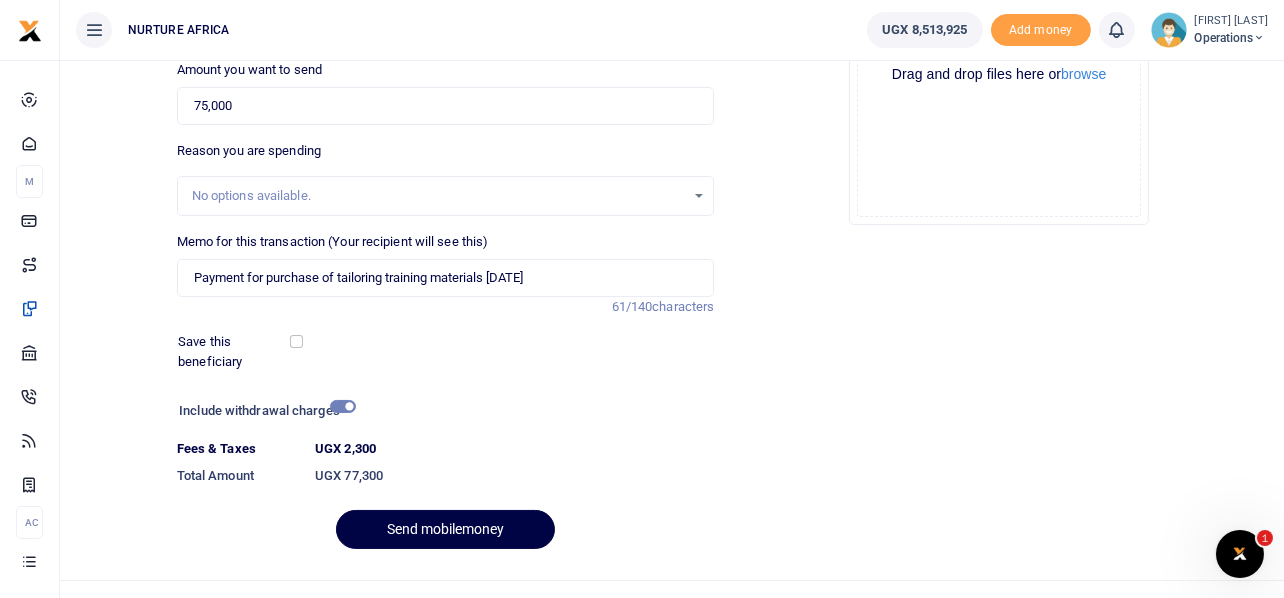 scroll, scrollTop: 342, scrollLeft: 0, axis: vertical 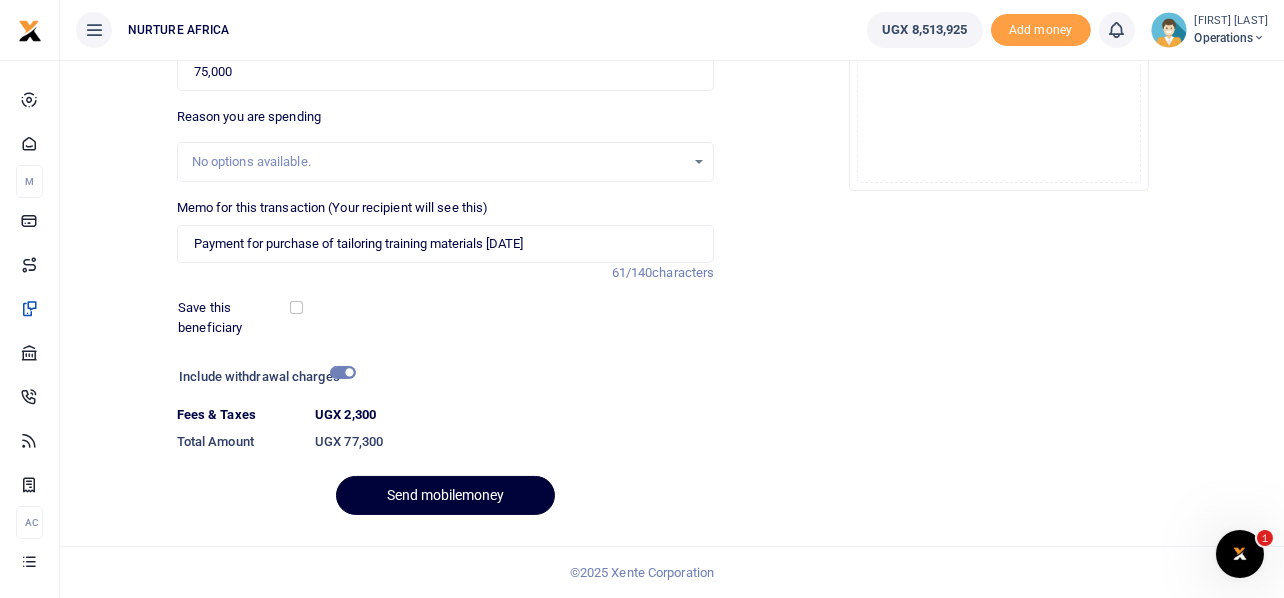 click on "Send mobilemoney" at bounding box center (445, 495) 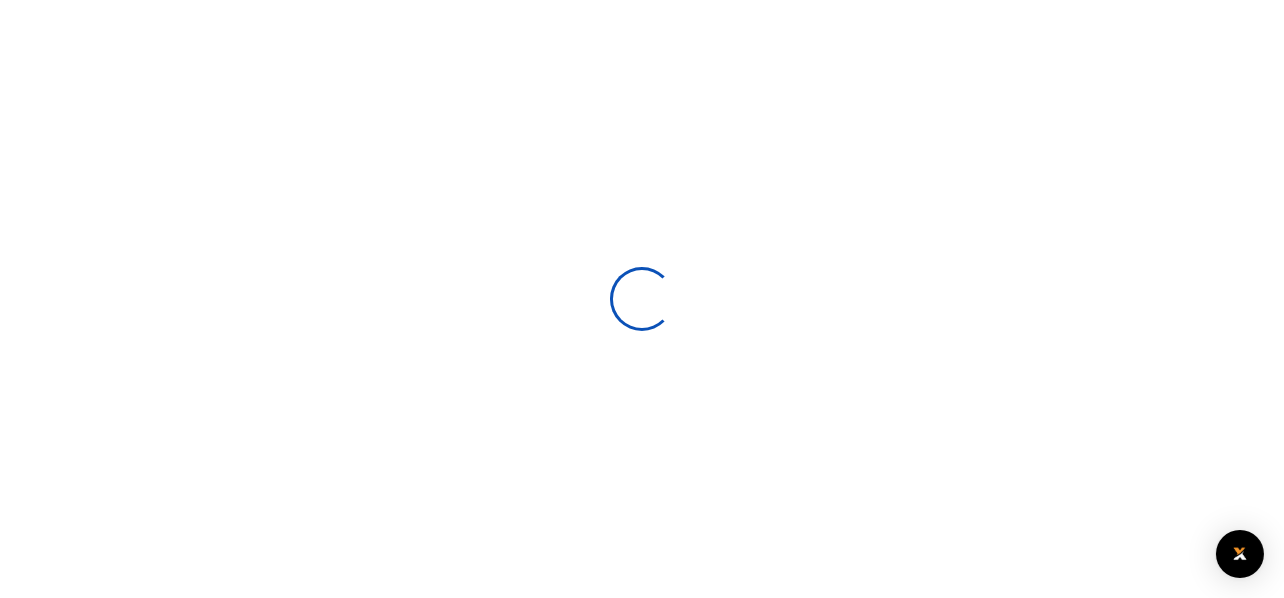 select 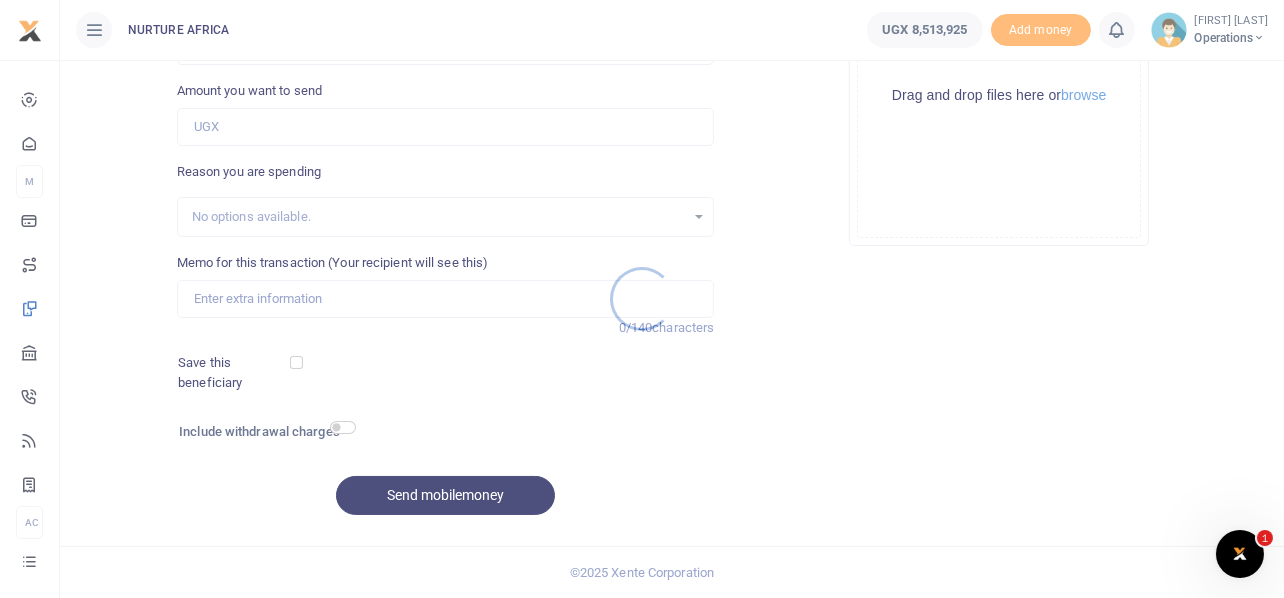 scroll, scrollTop: 0, scrollLeft: 0, axis: both 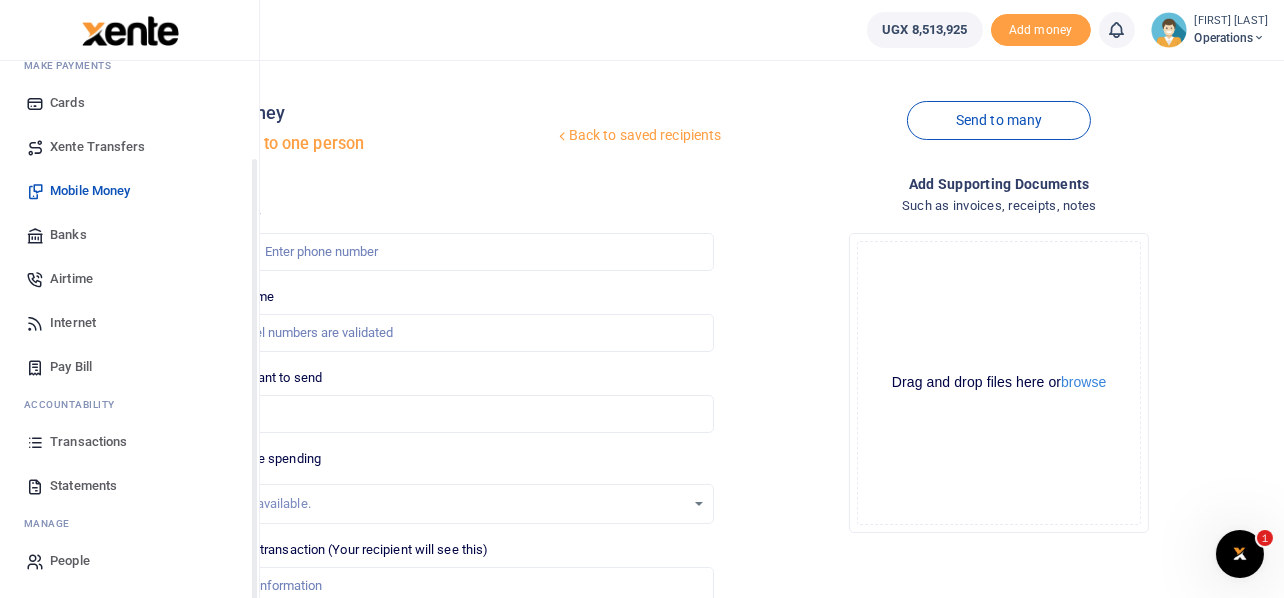 click on "Transactions" at bounding box center [88, 442] 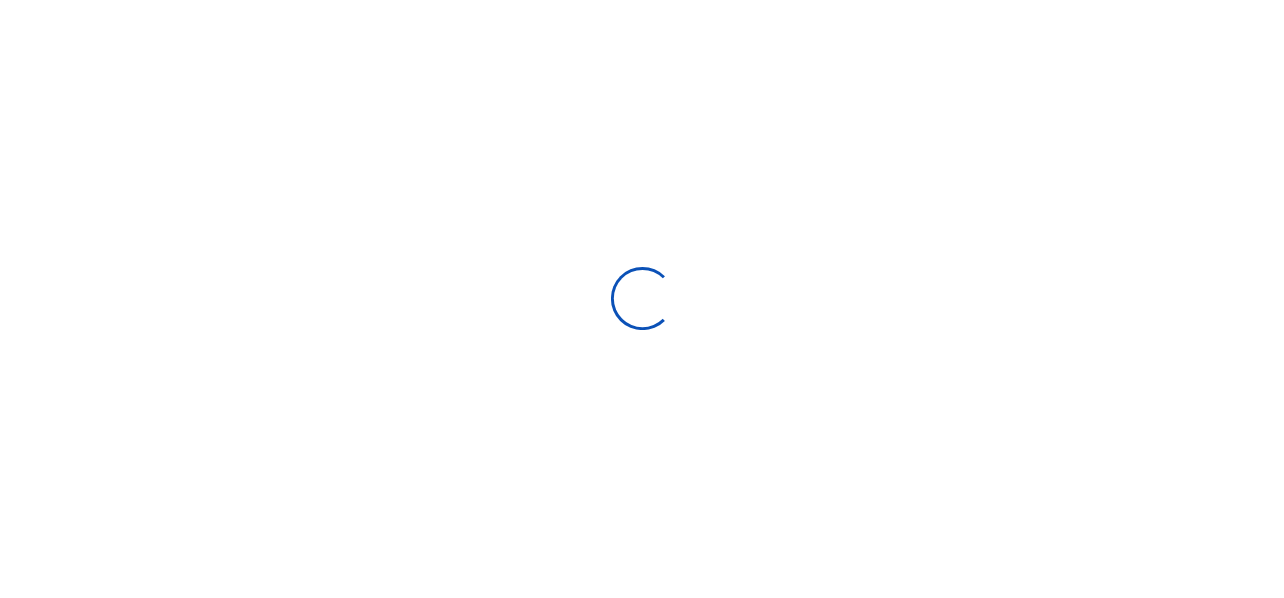 scroll, scrollTop: 0, scrollLeft: 0, axis: both 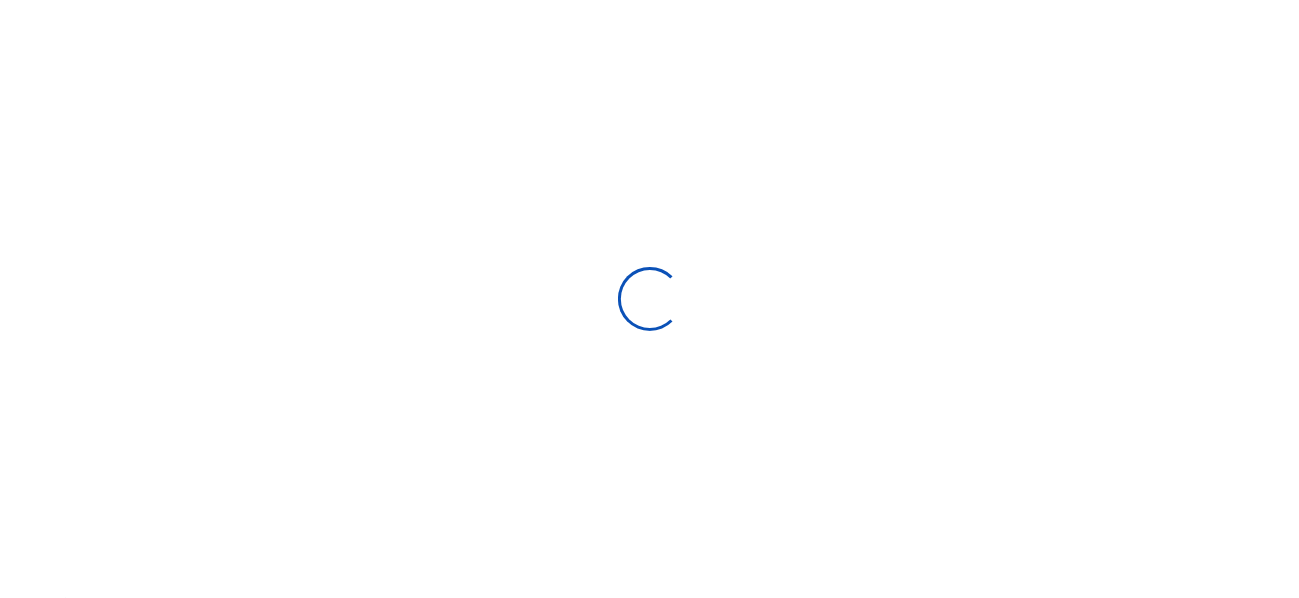 select 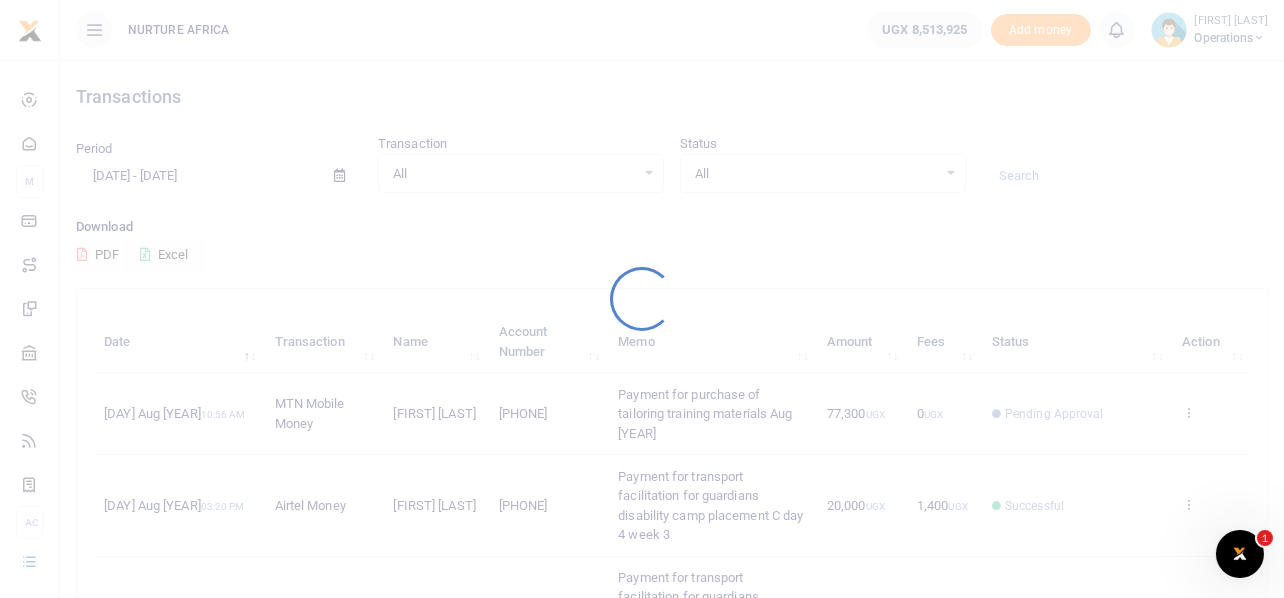 scroll, scrollTop: 0, scrollLeft: 0, axis: both 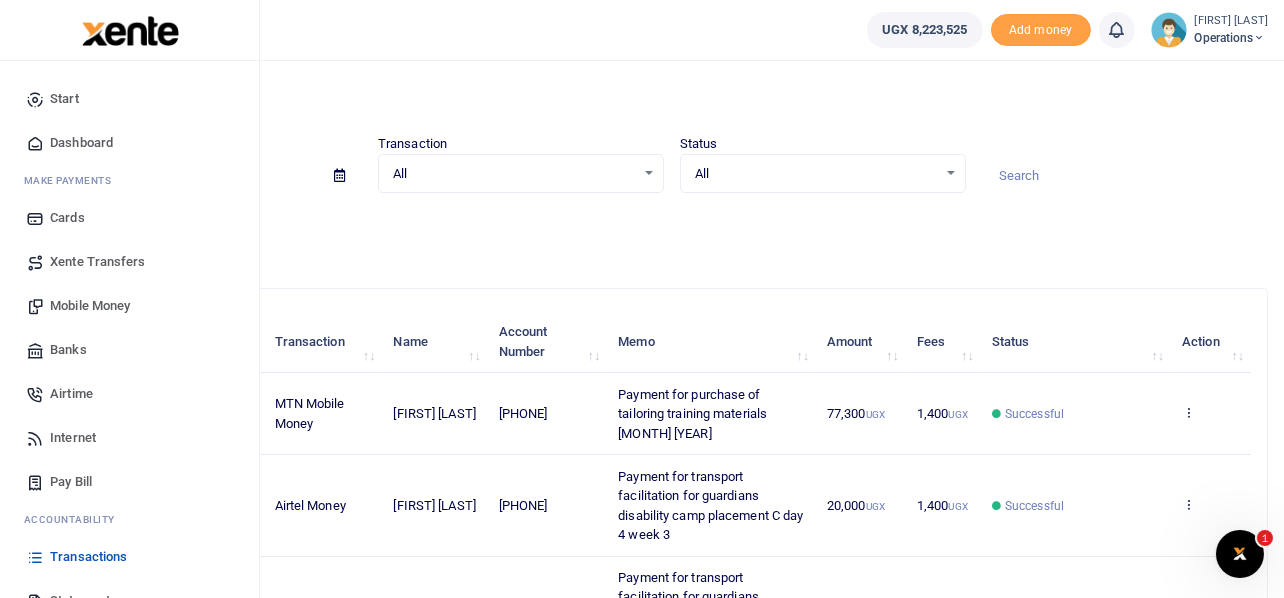 click on "Mobile Money" at bounding box center [90, 306] 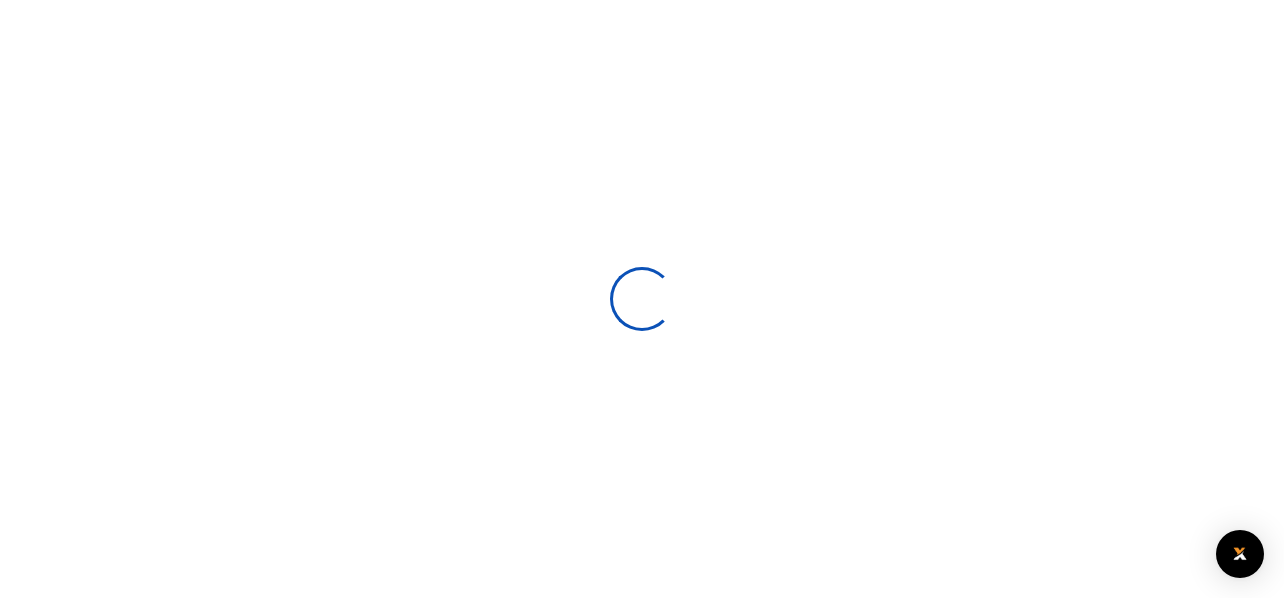 scroll, scrollTop: 0, scrollLeft: 0, axis: both 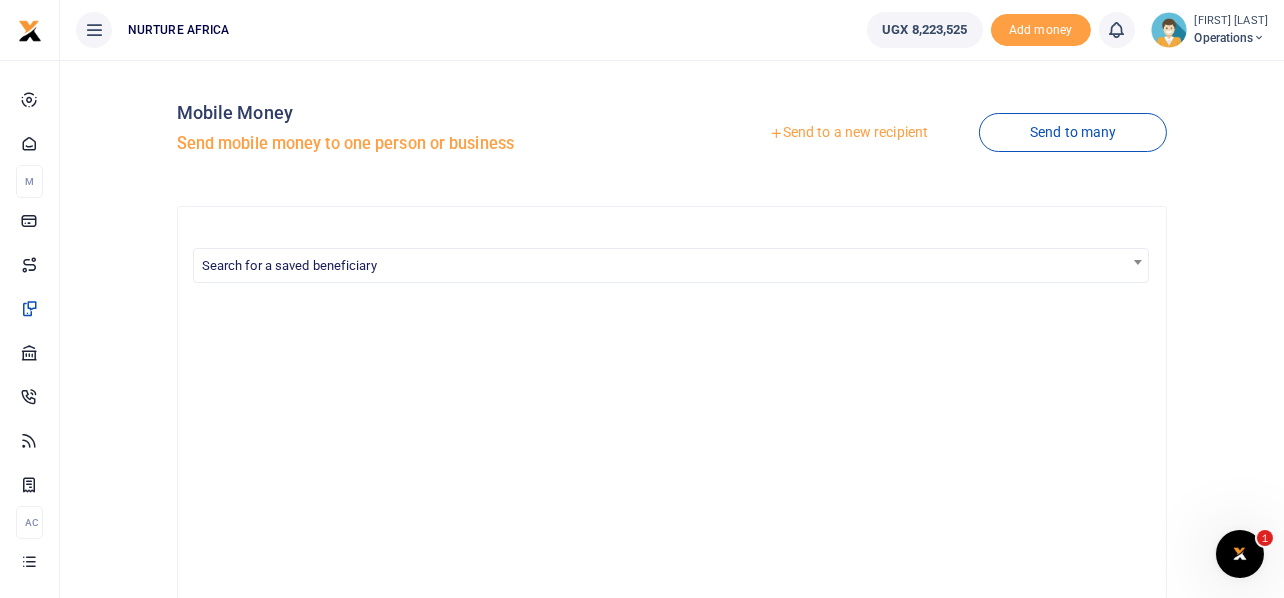 click at bounding box center (642, 299) 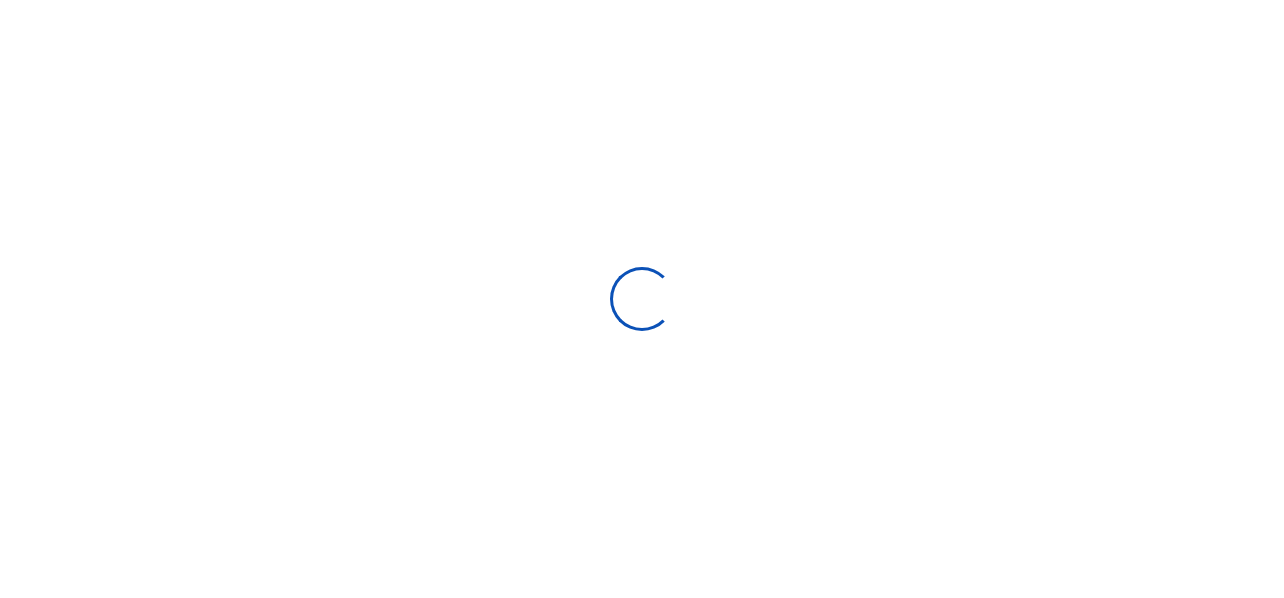 scroll, scrollTop: 0, scrollLeft: 0, axis: both 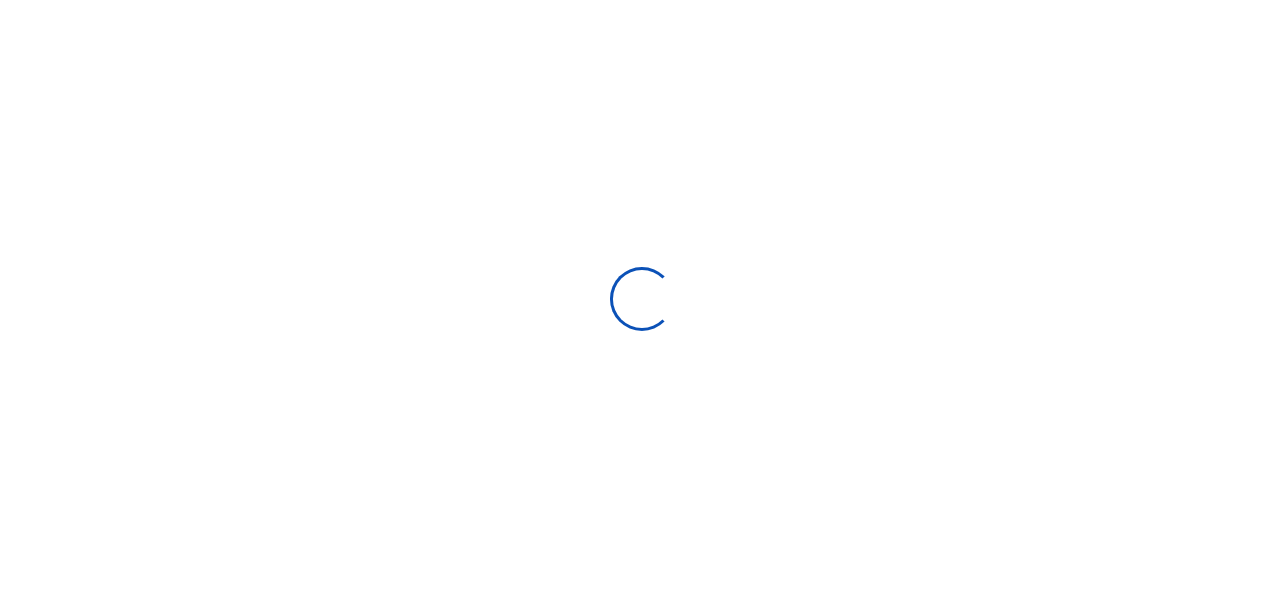 select 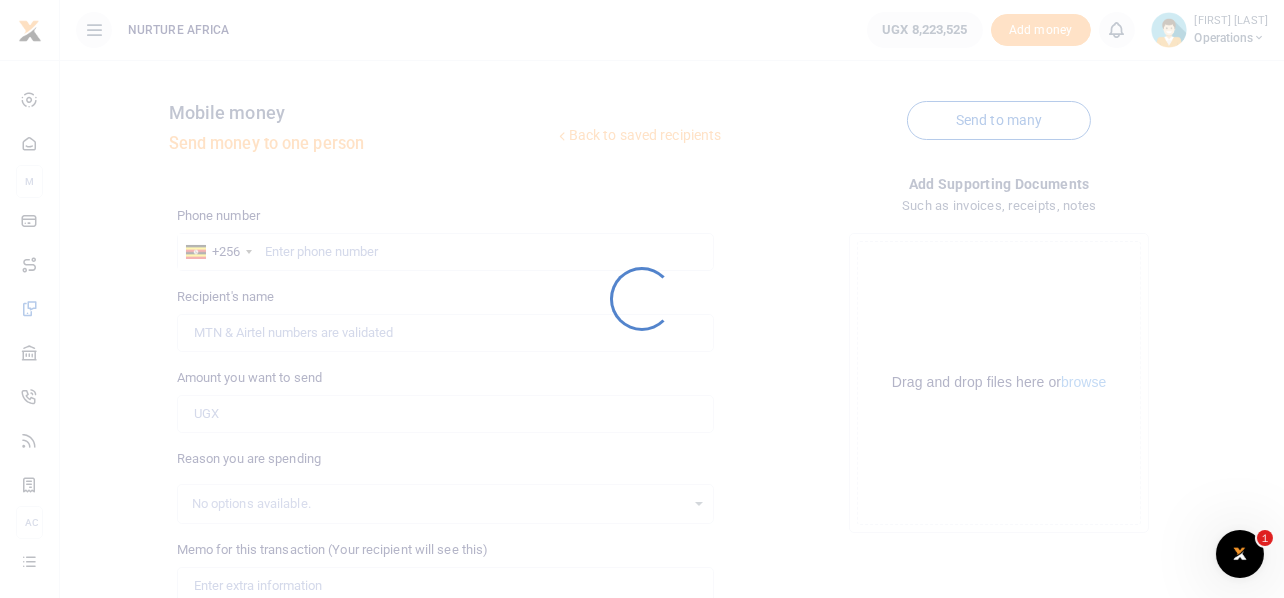 scroll, scrollTop: 0, scrollLeft: 0, axis: both 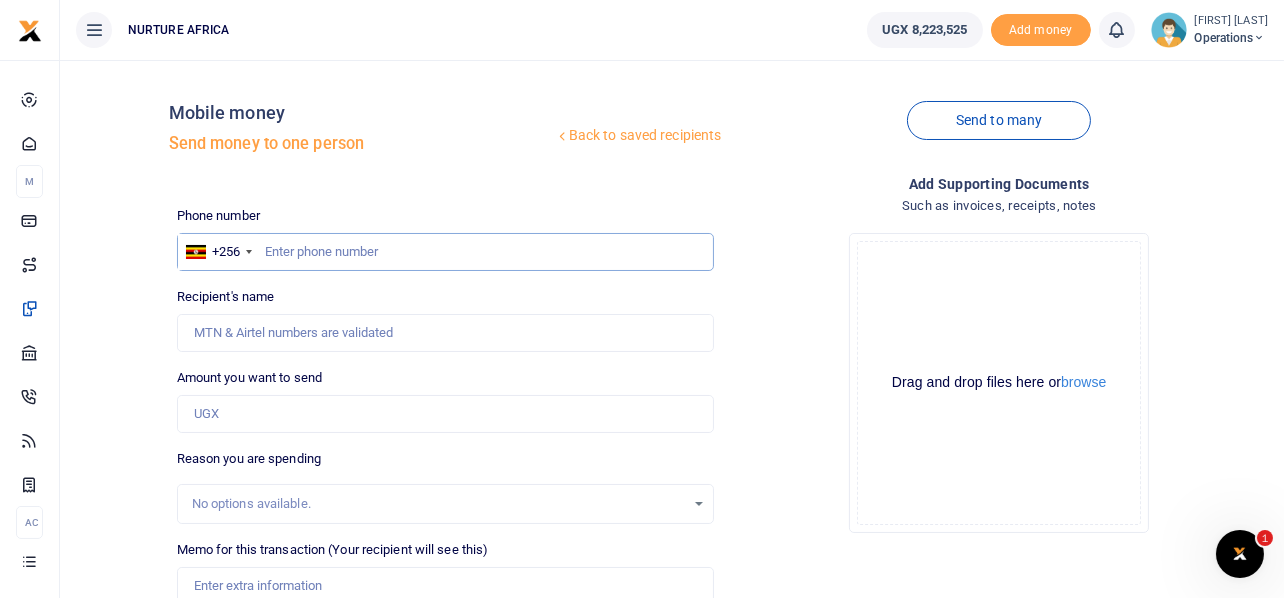 click at bounding box center [446, 252] 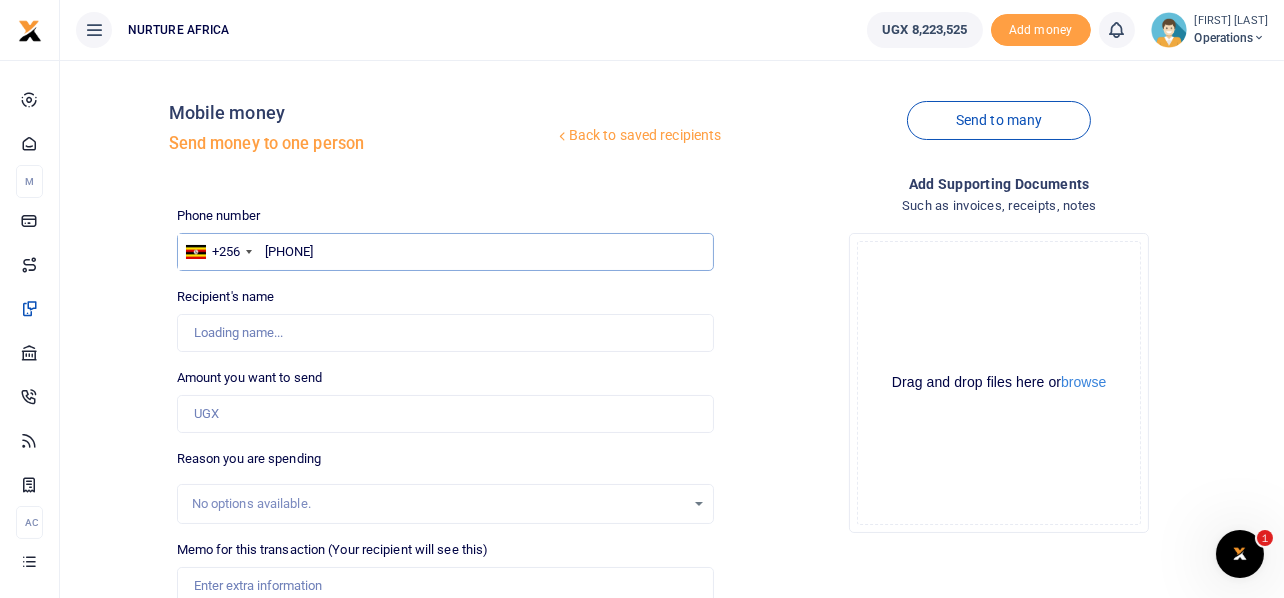 type on "[PHONE]" 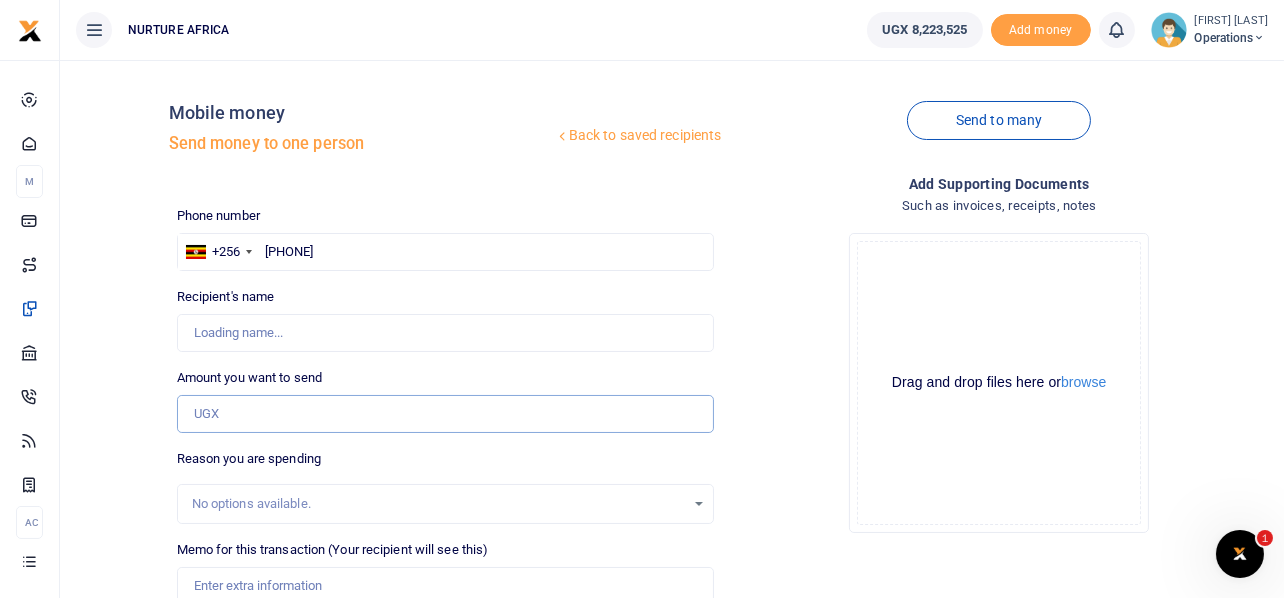 click on "Amount you want to send" at bounding box center [446, 414] 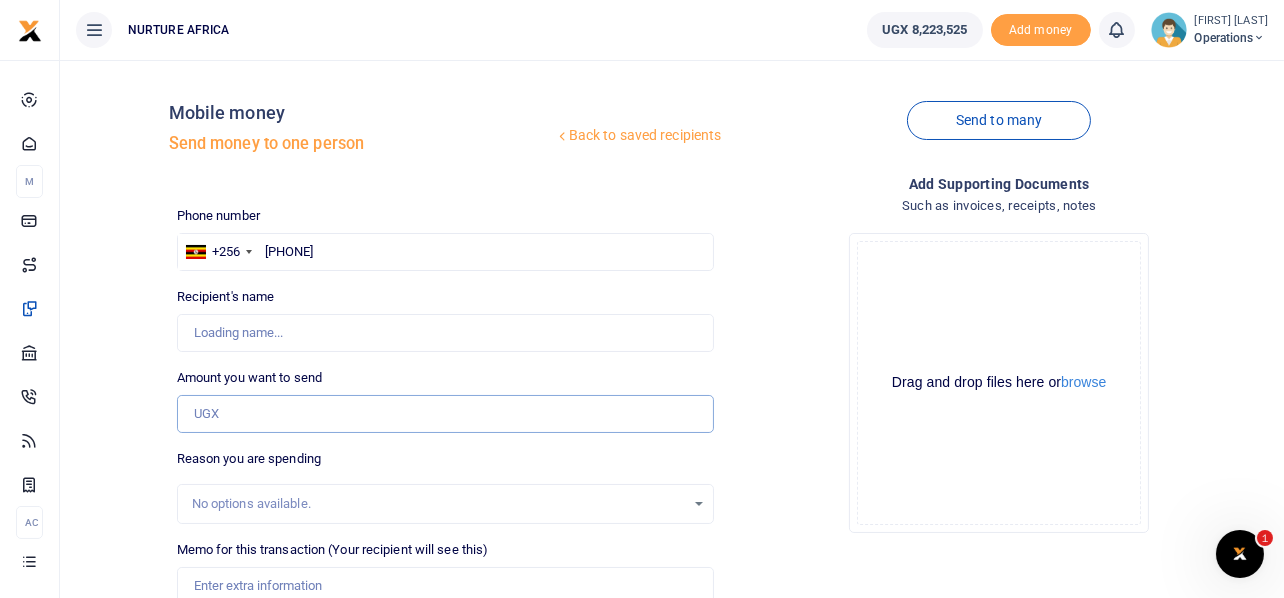 type on "[NAME] Ssebinene" 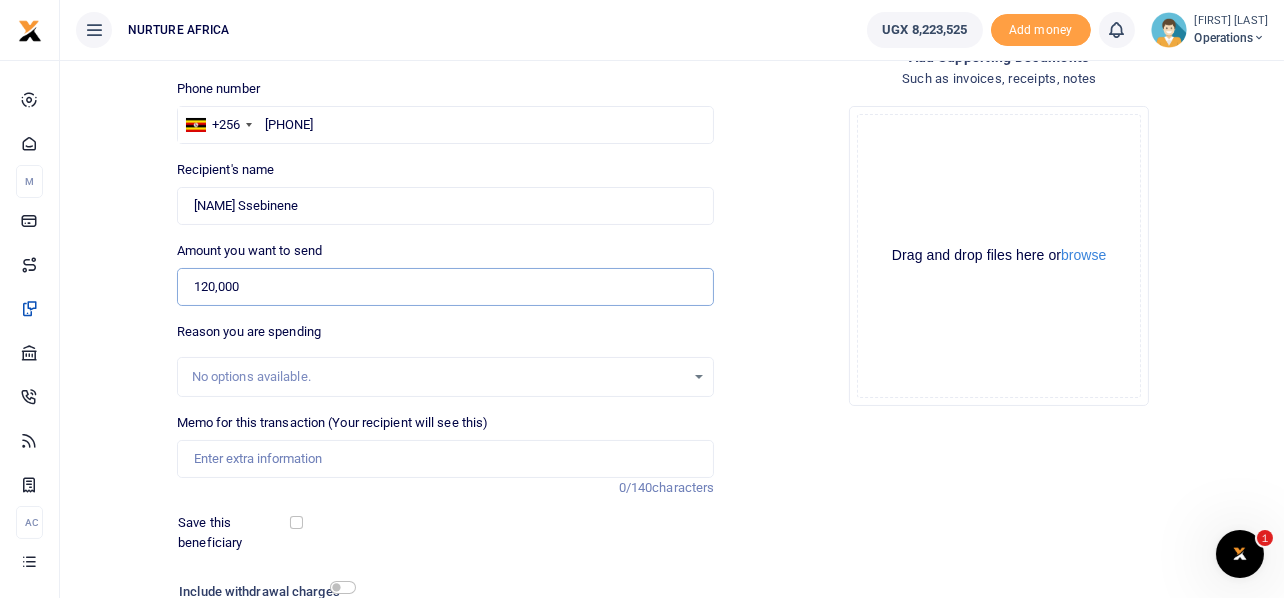 scroll, scrollTop: 138, scrollLeft: 0, axis: vertical 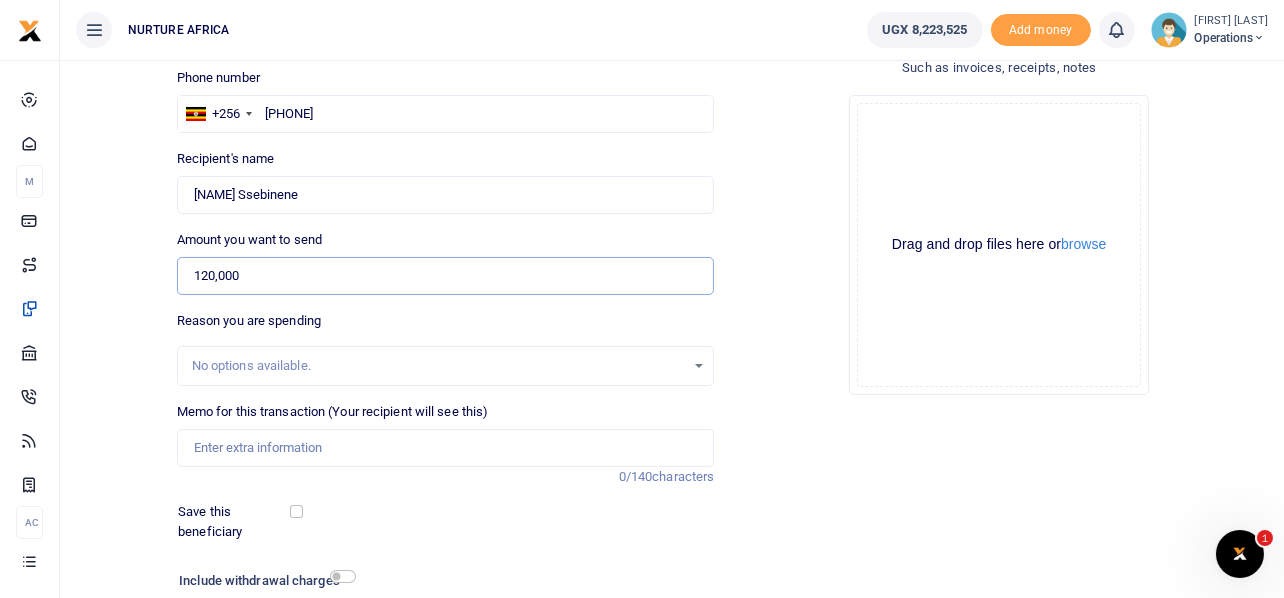 type on "120,000" 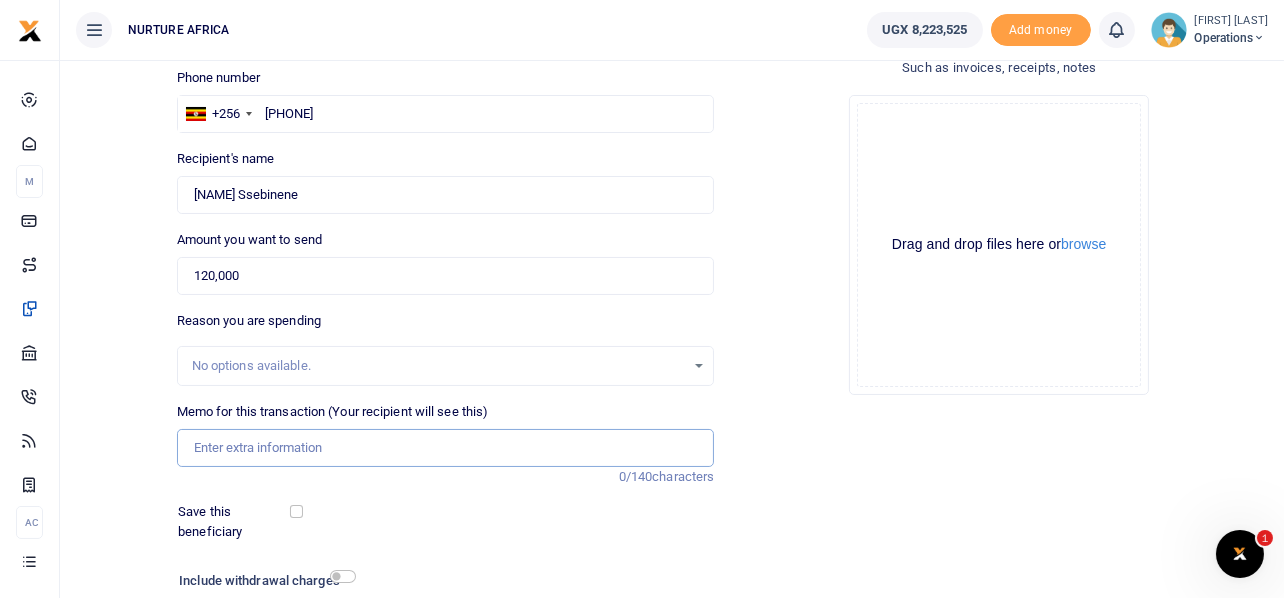 click on "Memo for this transaction (Your recipient will see this)" at bounding box center (446, 448) 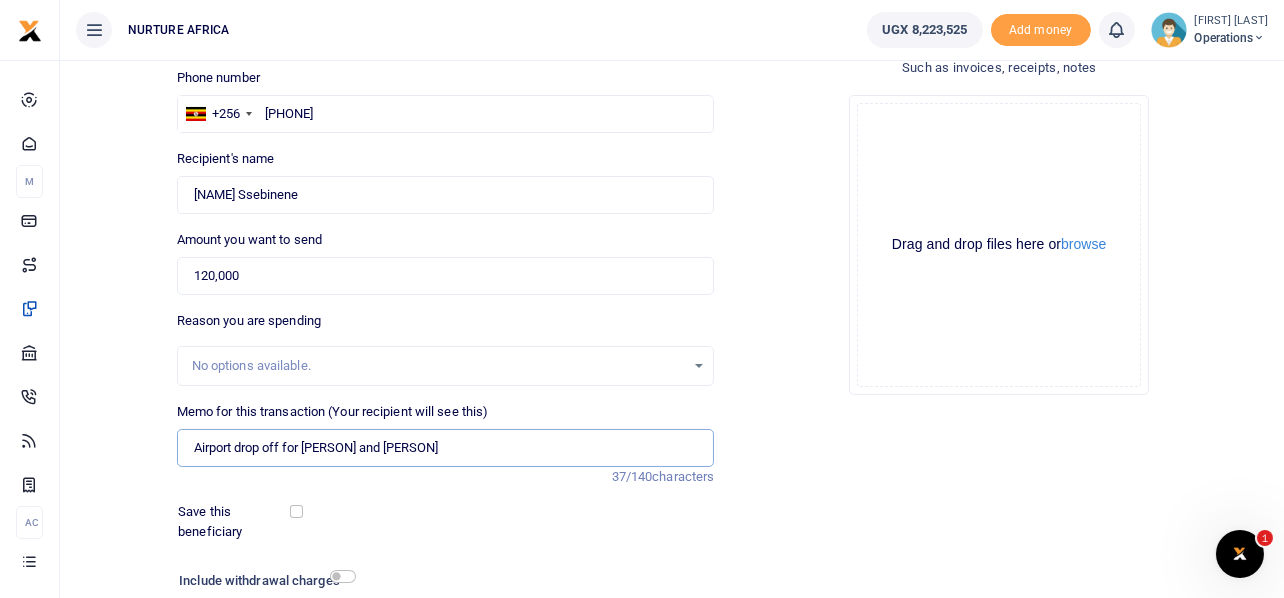 drag, startPoint x: 412, startPoint y: 436, endPoint x: 307, endPoint y: 435, distance: 105.00476 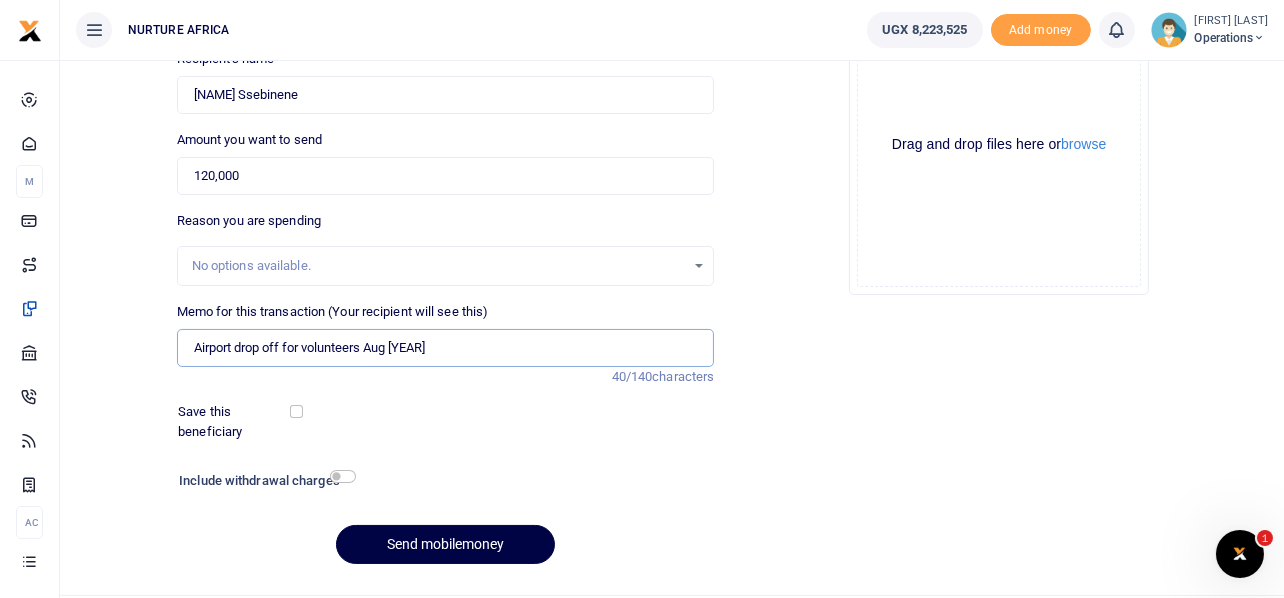 scroll, scrollTop: 287, scrollLeft: 0, axis: vertical 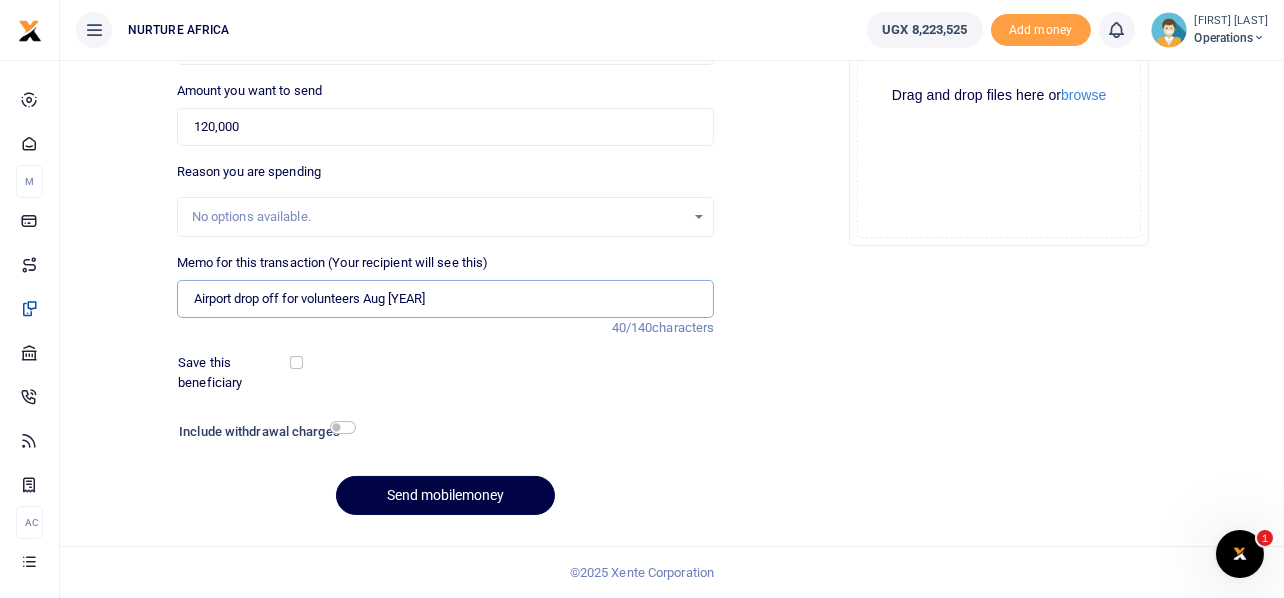 type on "Airport drop off for volunteers Aug [YEAR]" 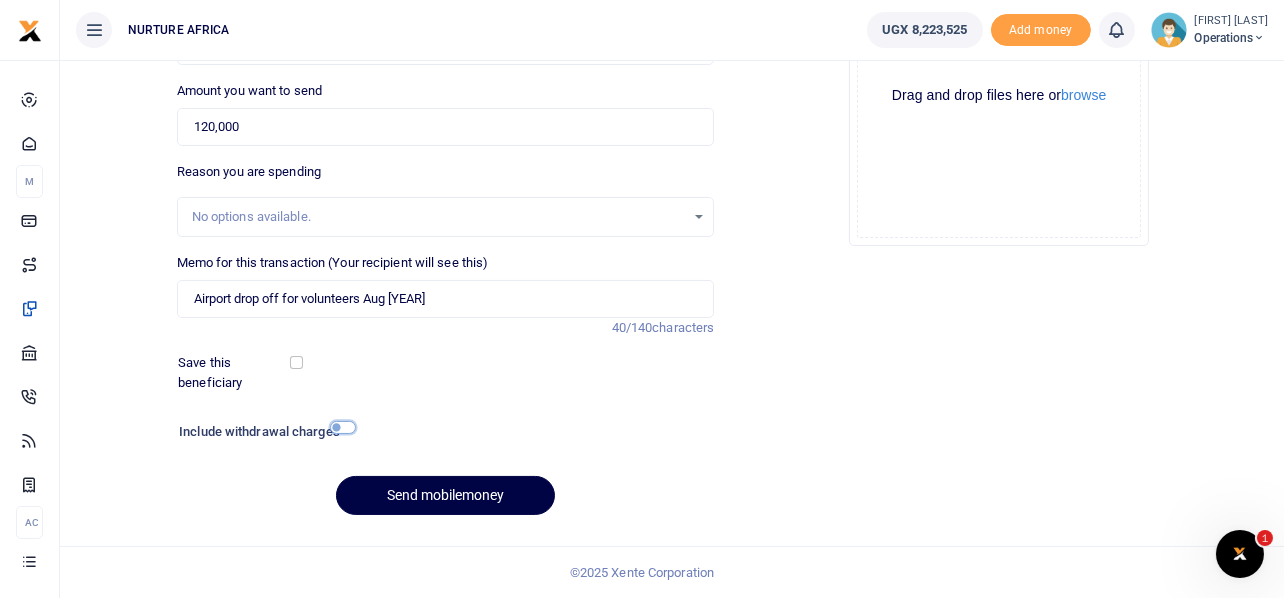 click at bounding box center [343, 427] 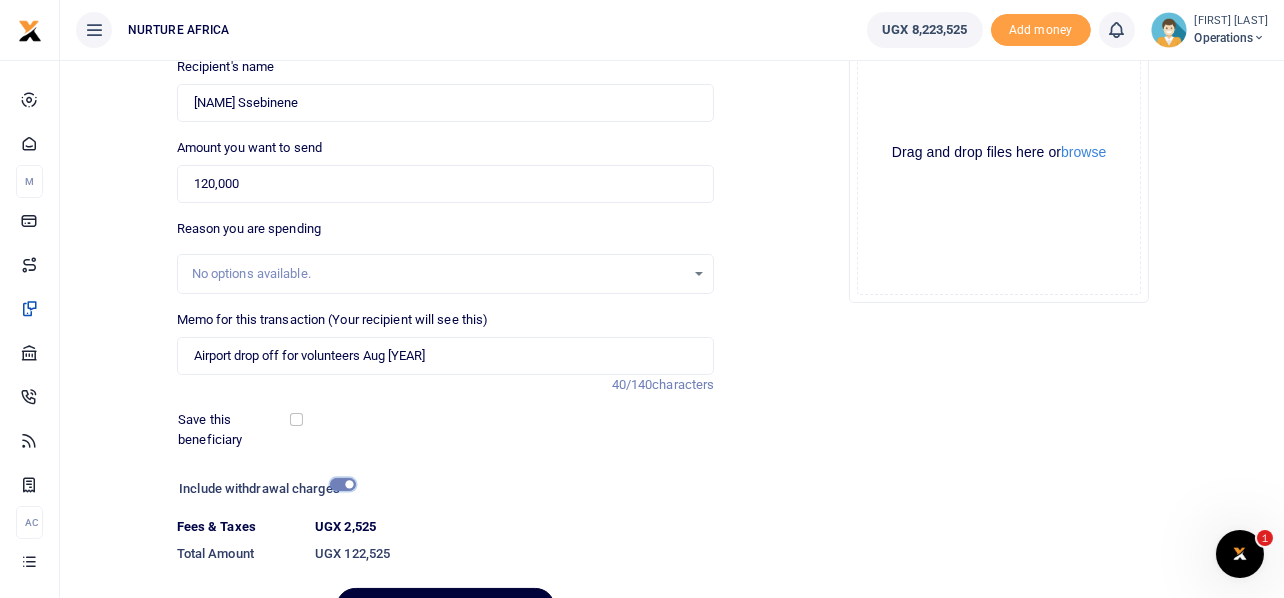 scroll, scrollTop: 342, scrollLeft: 0, axis: vertical 